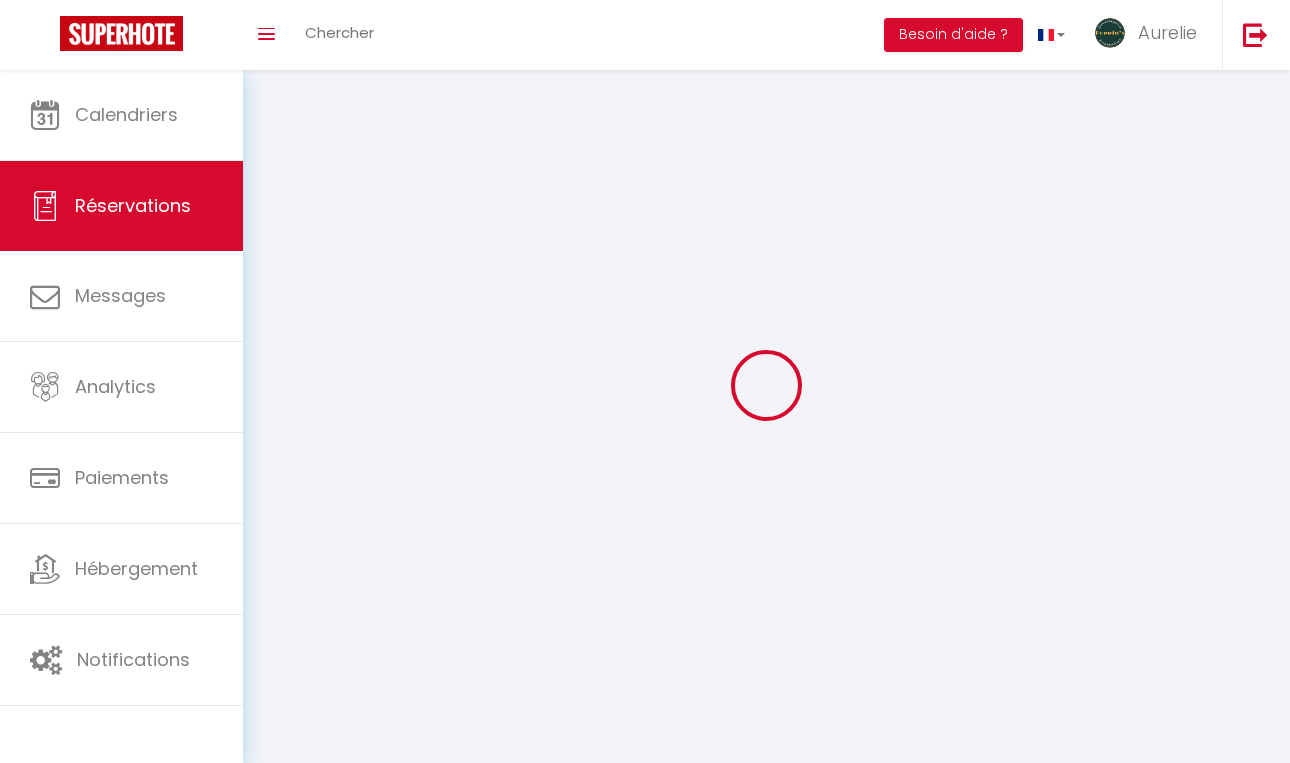 select on "not_cancelled" 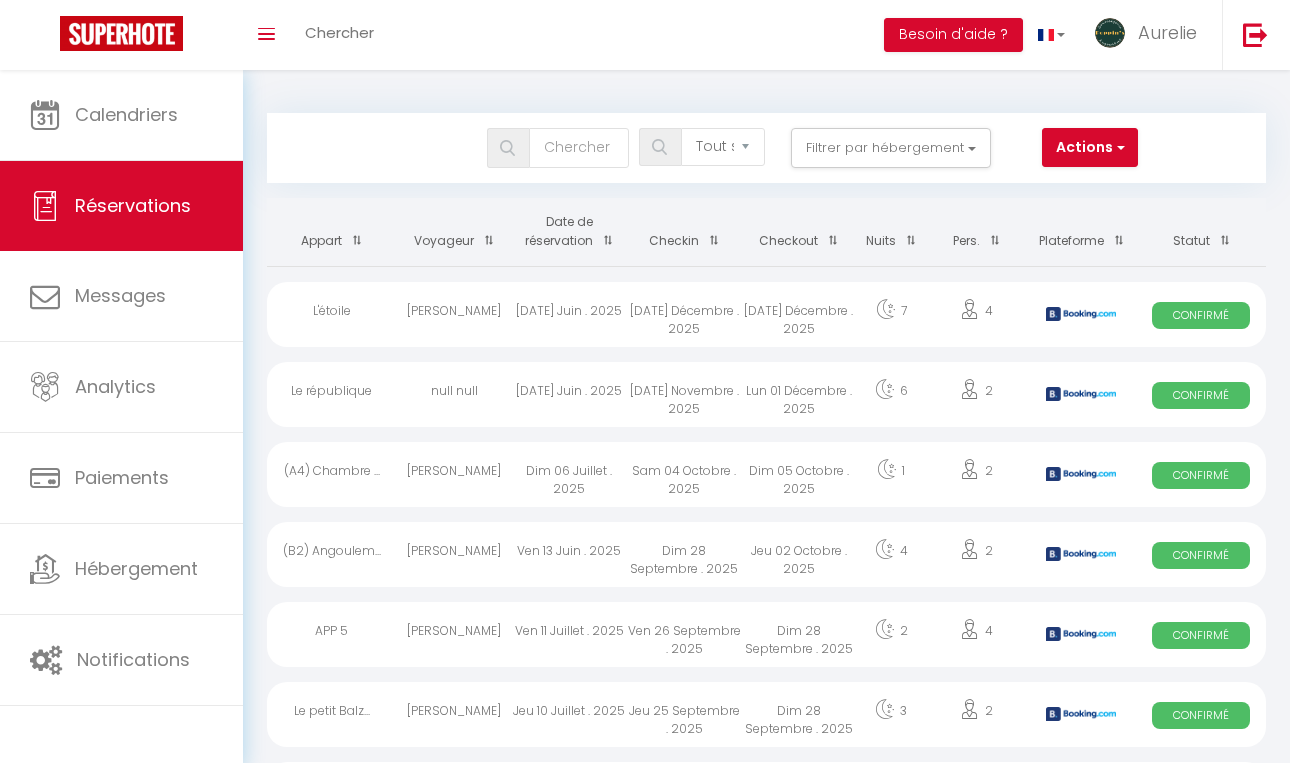 scroll, scrollTop: 0, scrollLeft: 0, axis: both 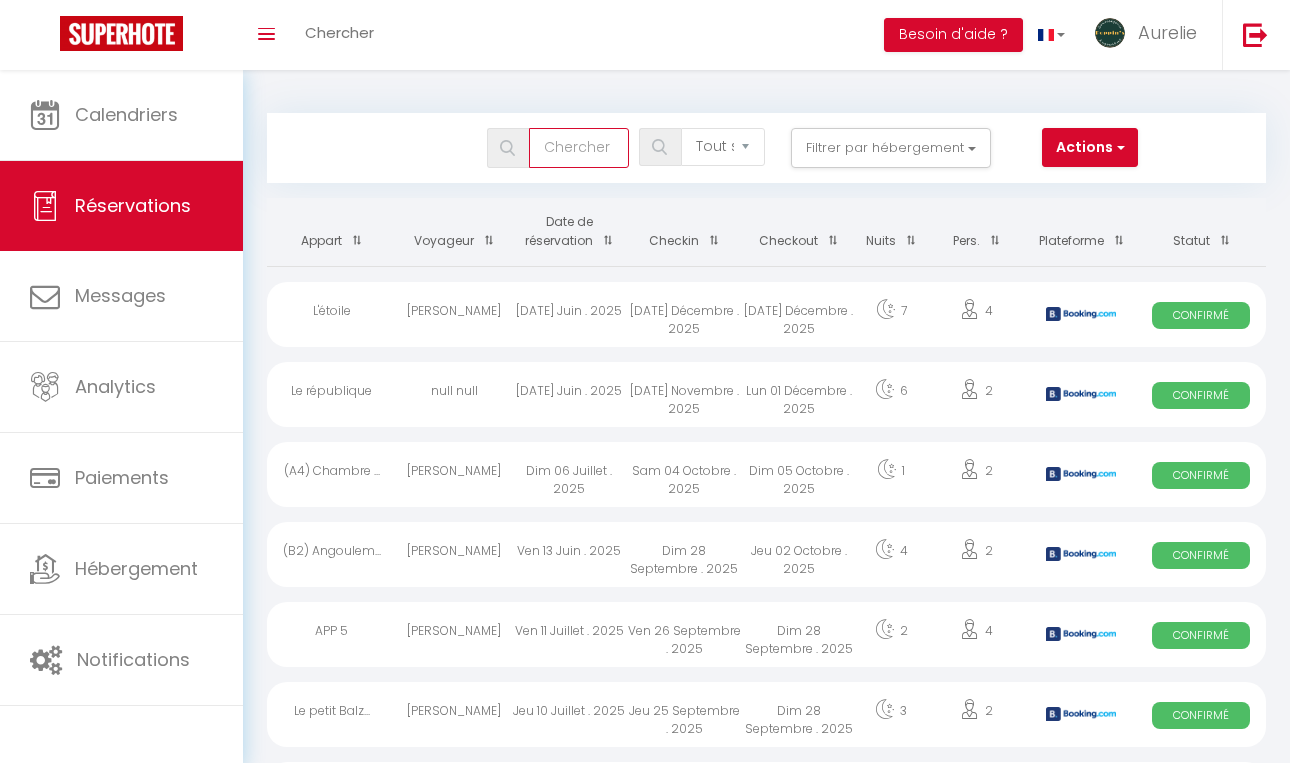 click at bounding box center (579, 148) 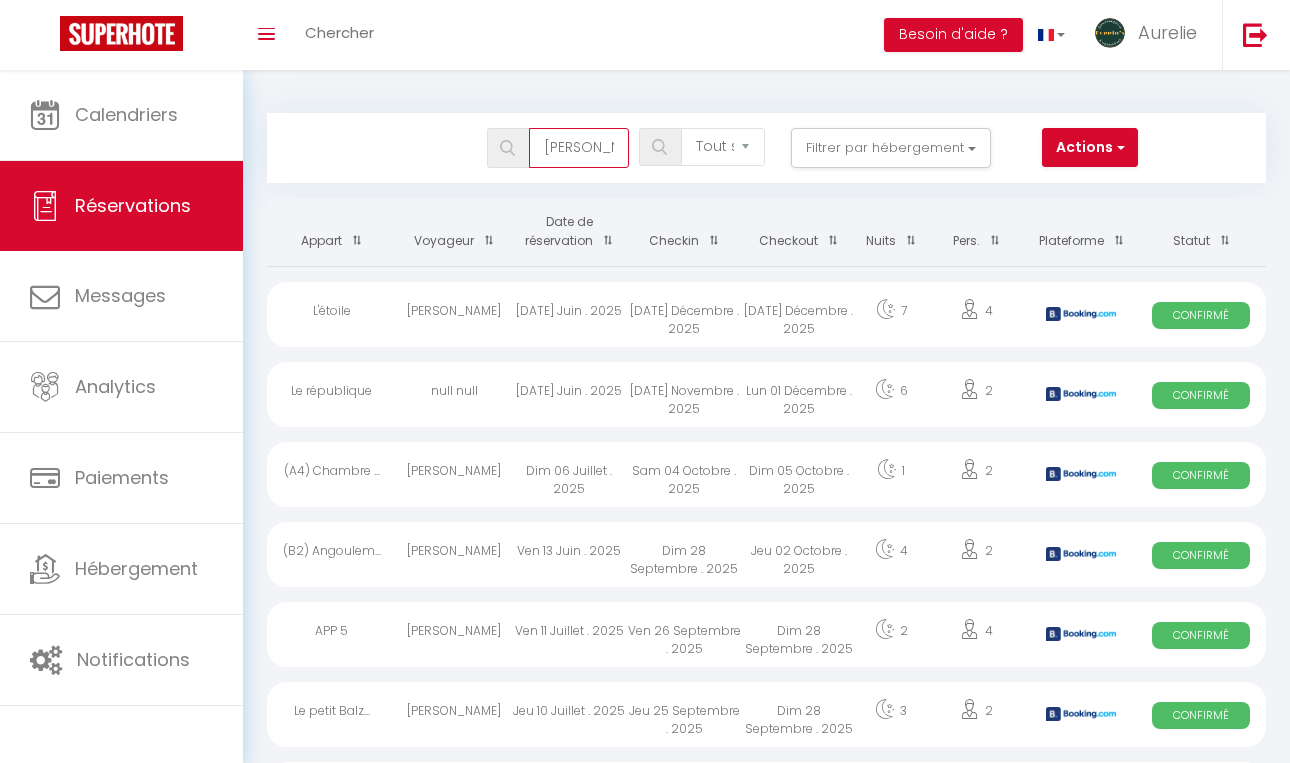 scroll, scrollTop: 0, scrollLeft: 88, axis: horizontal 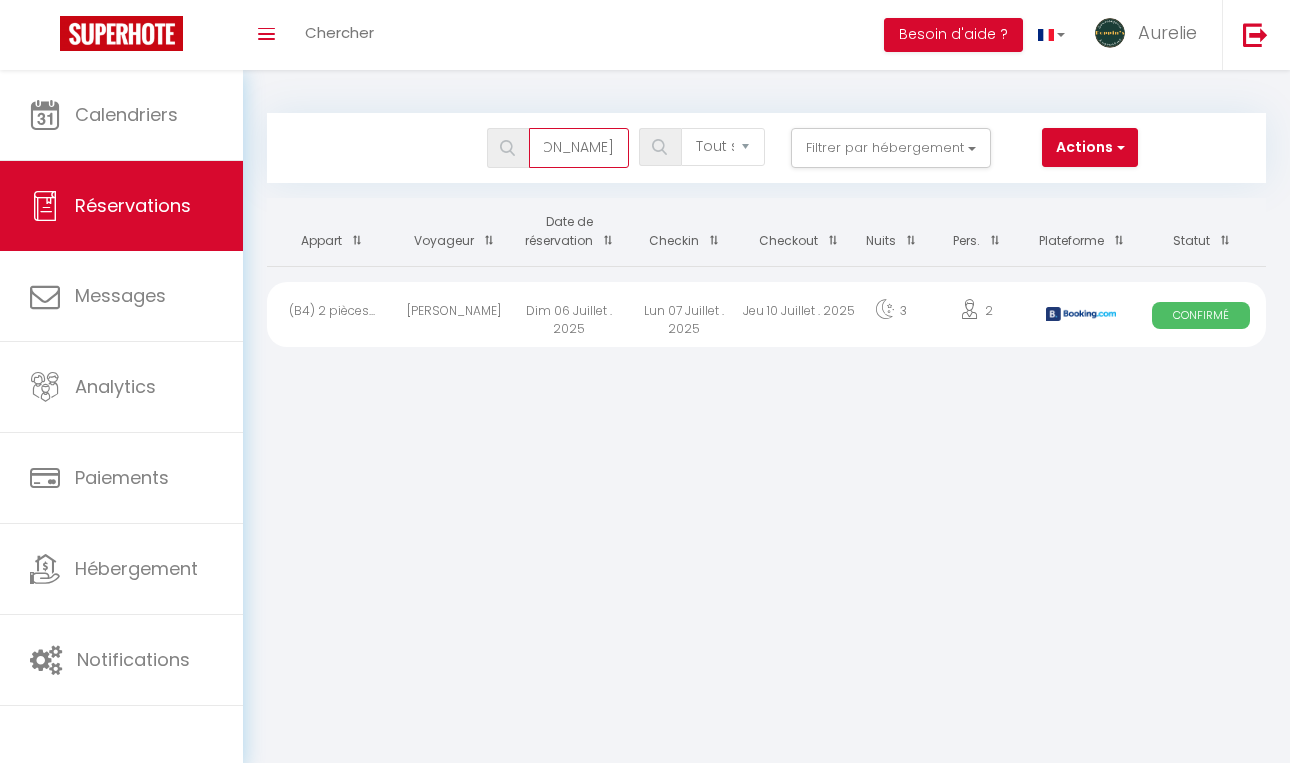 type on "Lizeth Hidalgo Sanchez" 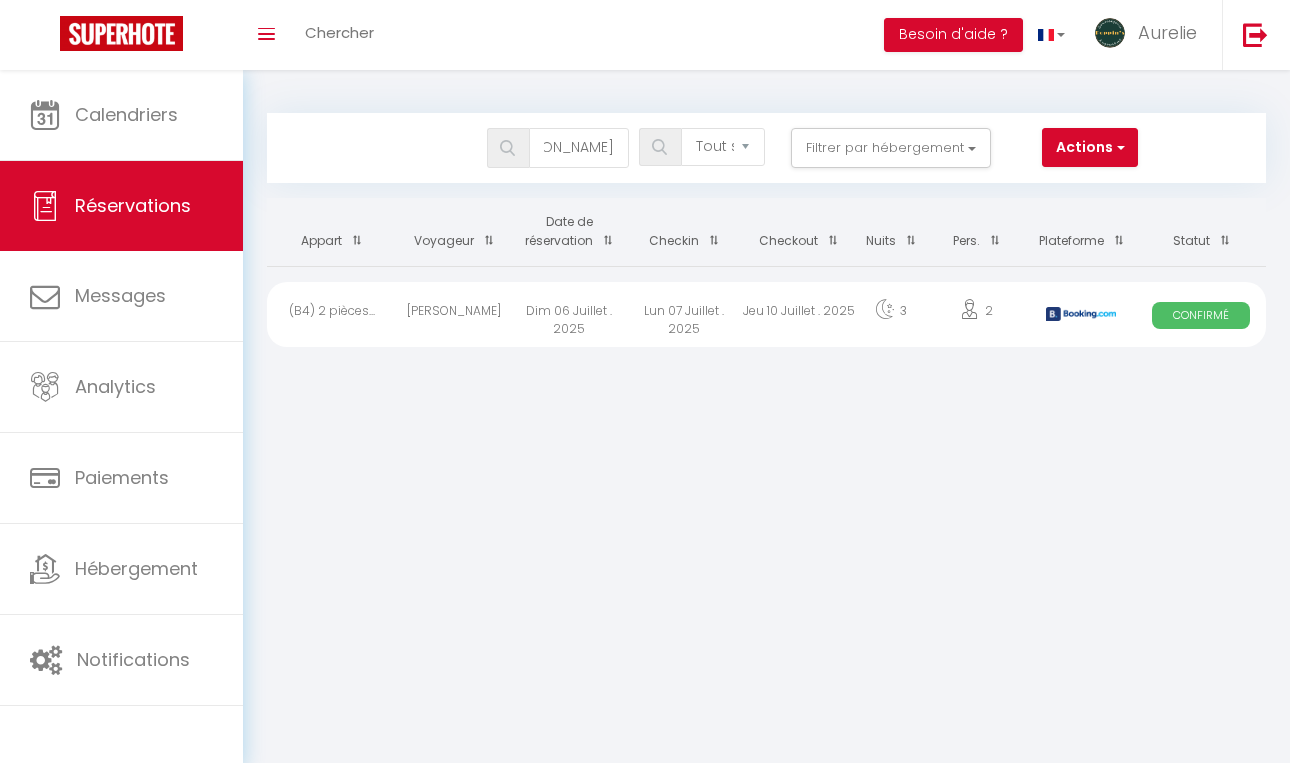 click on "Lun 07 Juillet . 2025" at bounding box center [684, 314] 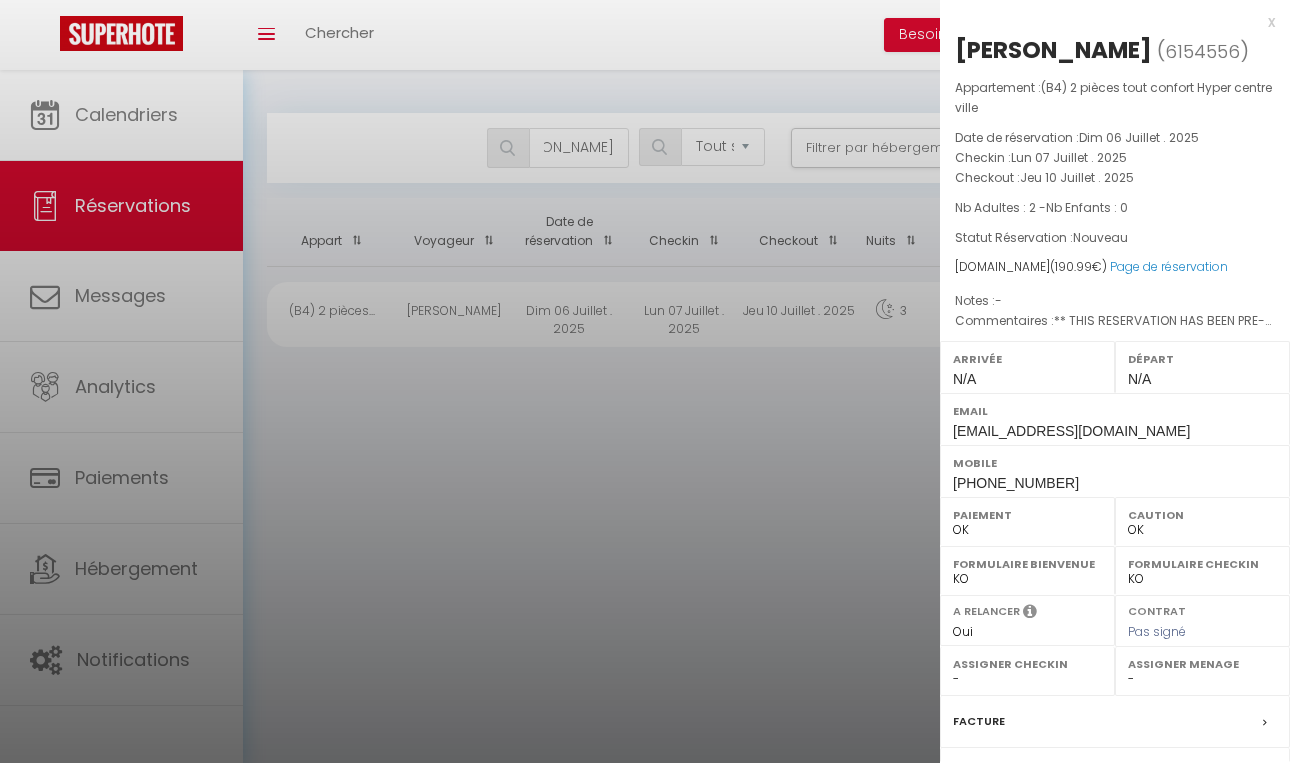scroll, scrollTop: 251, scrollLeft: 0, axis: vertical 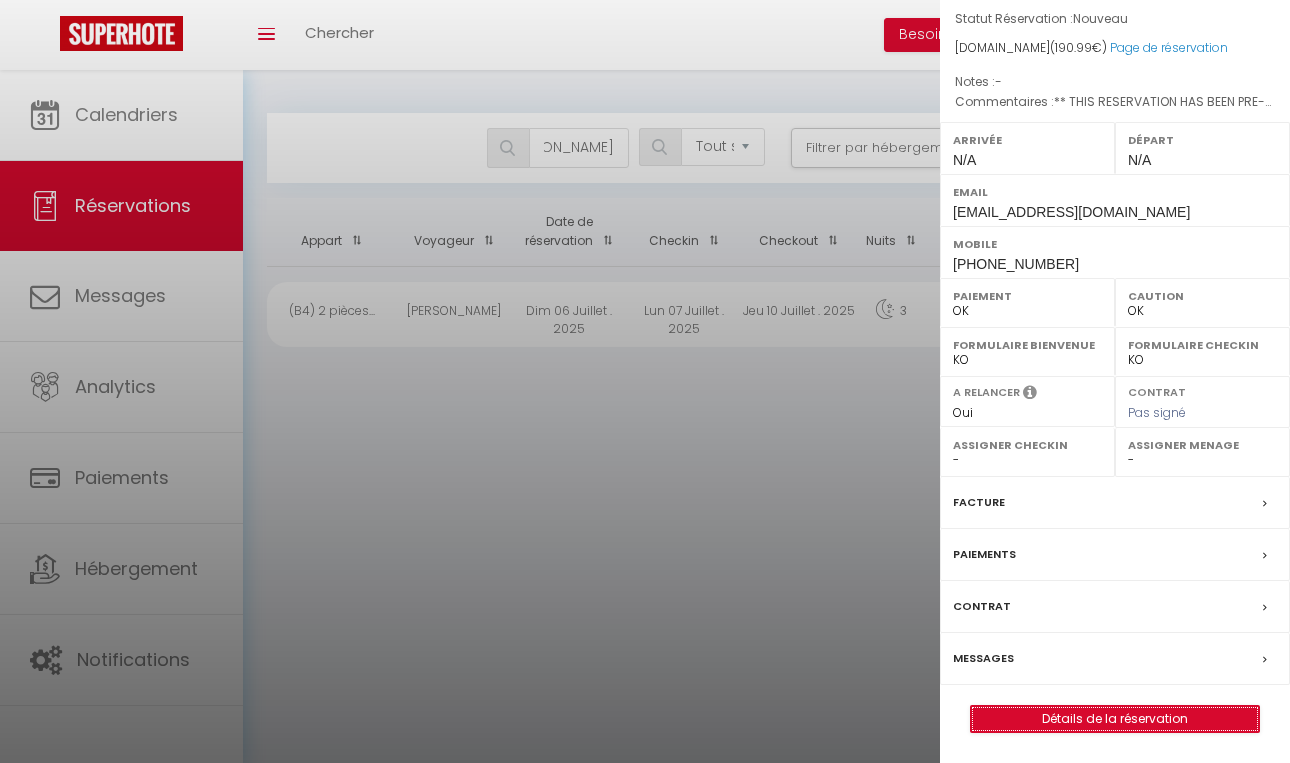 click on "Détails de la réservation" at bounding box center [1115, 719] 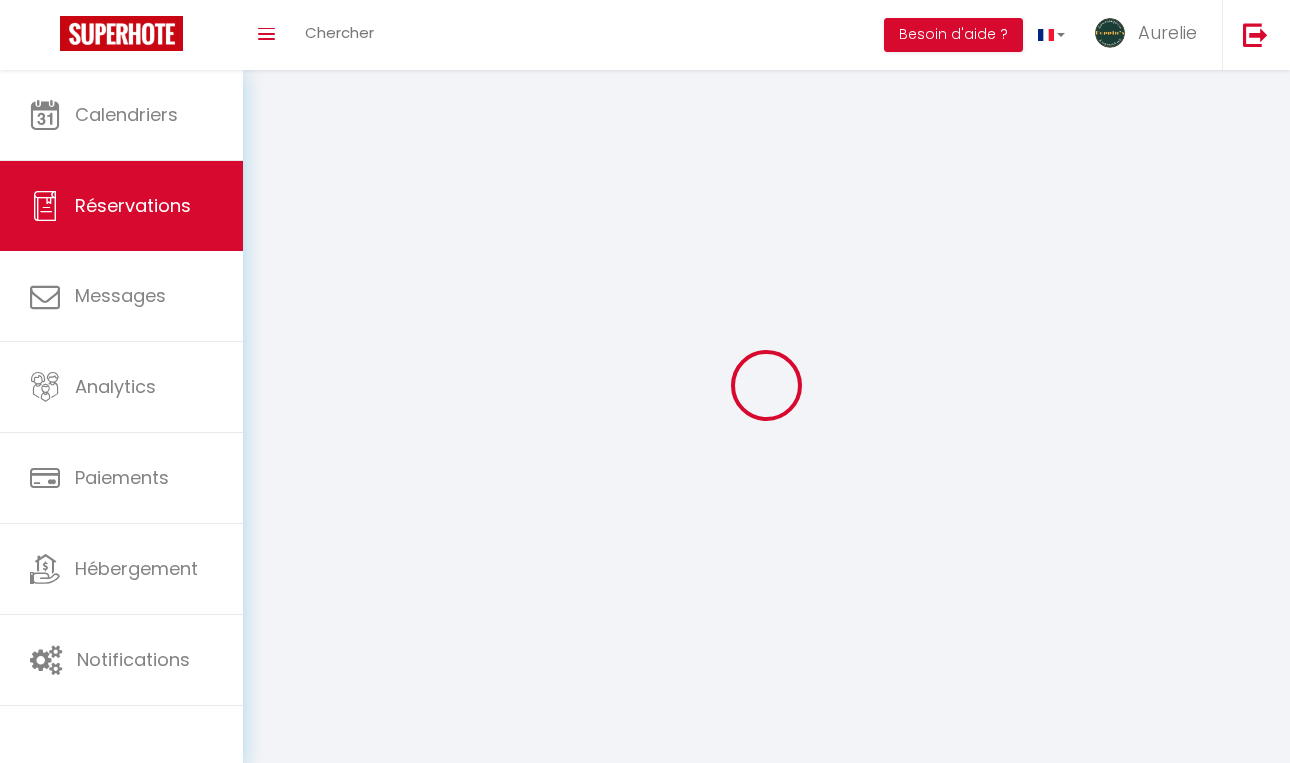 select 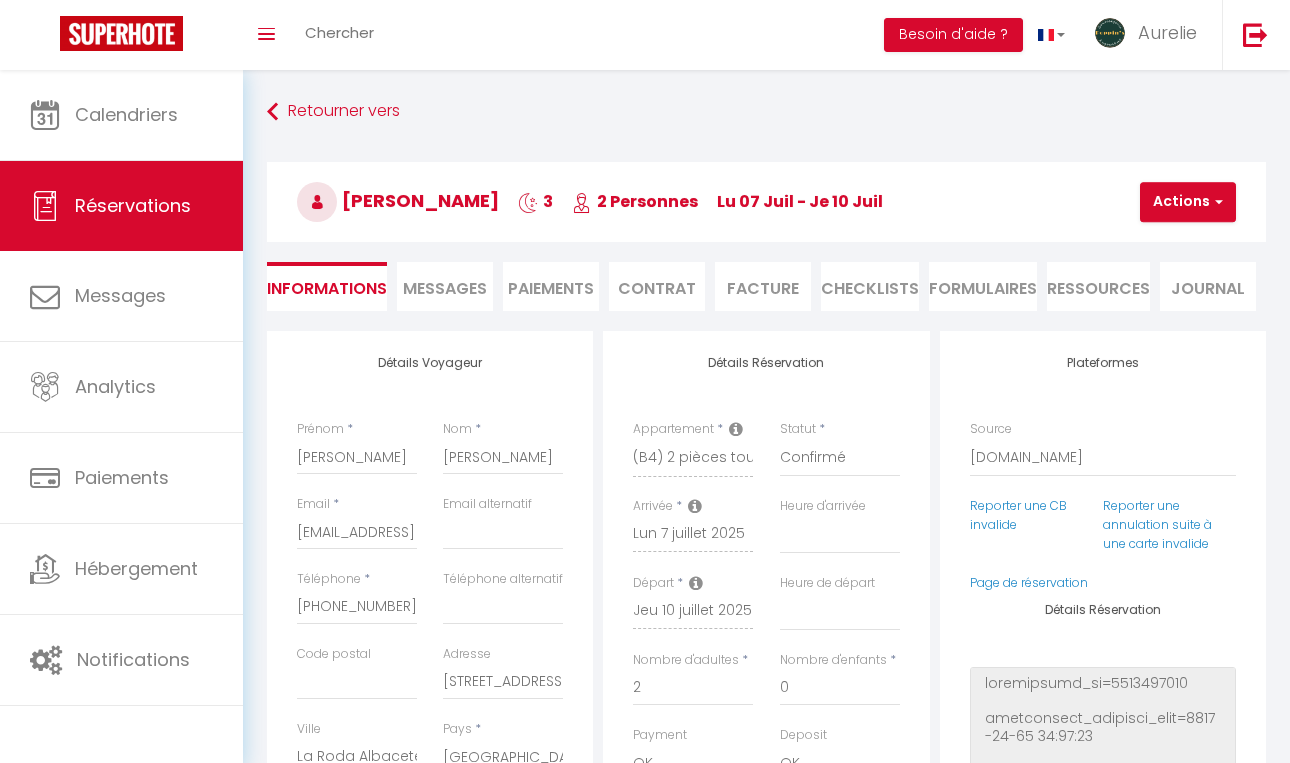 type on "30" 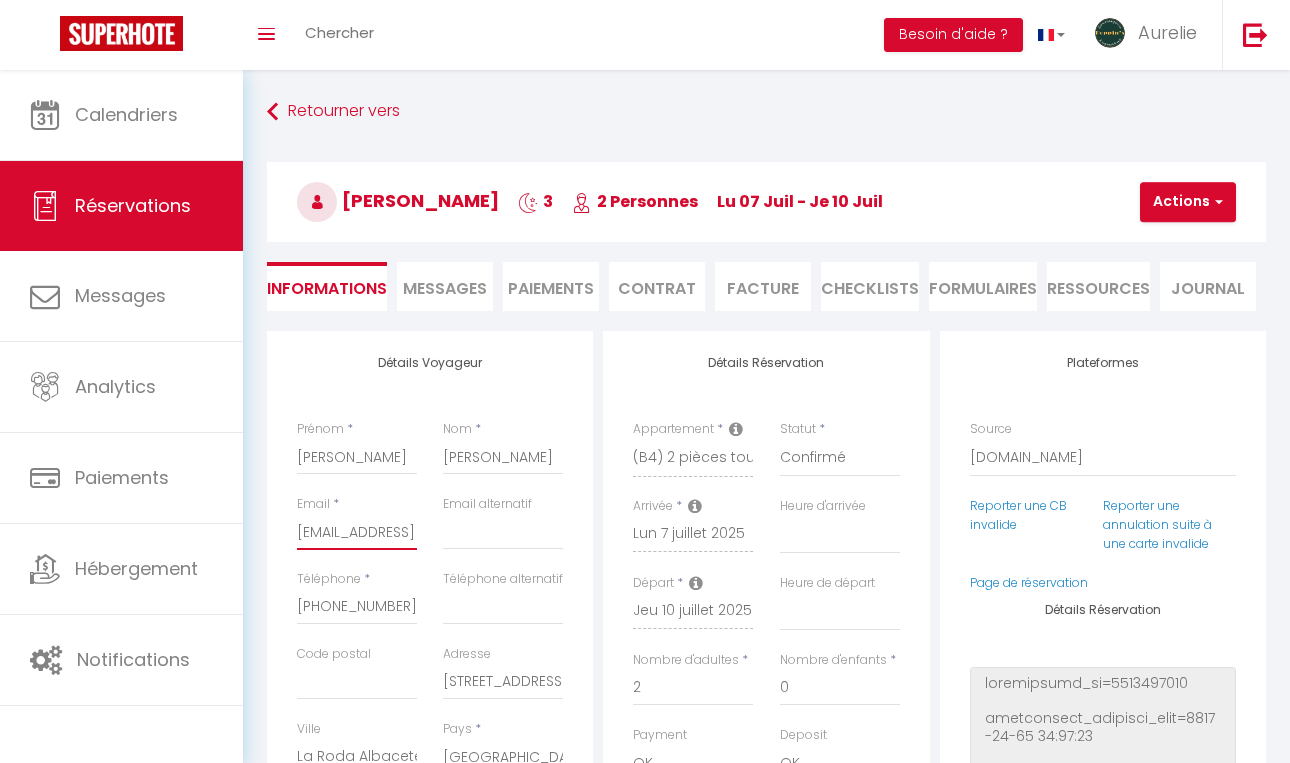 click on "lsanch.925157@guest.booking.com" at bounding box center (357, 532) 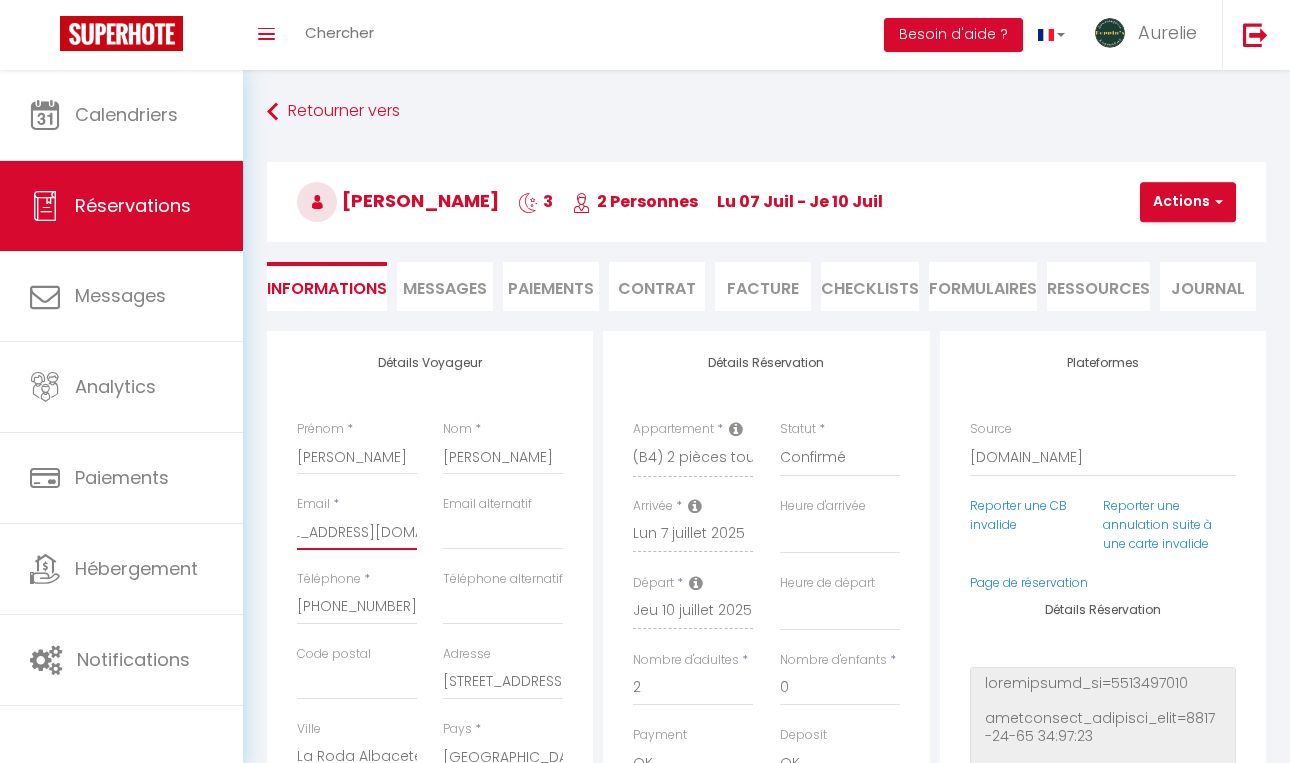 scroll, scrollTop: 0, scrollLeft: 49, axis: horizontal 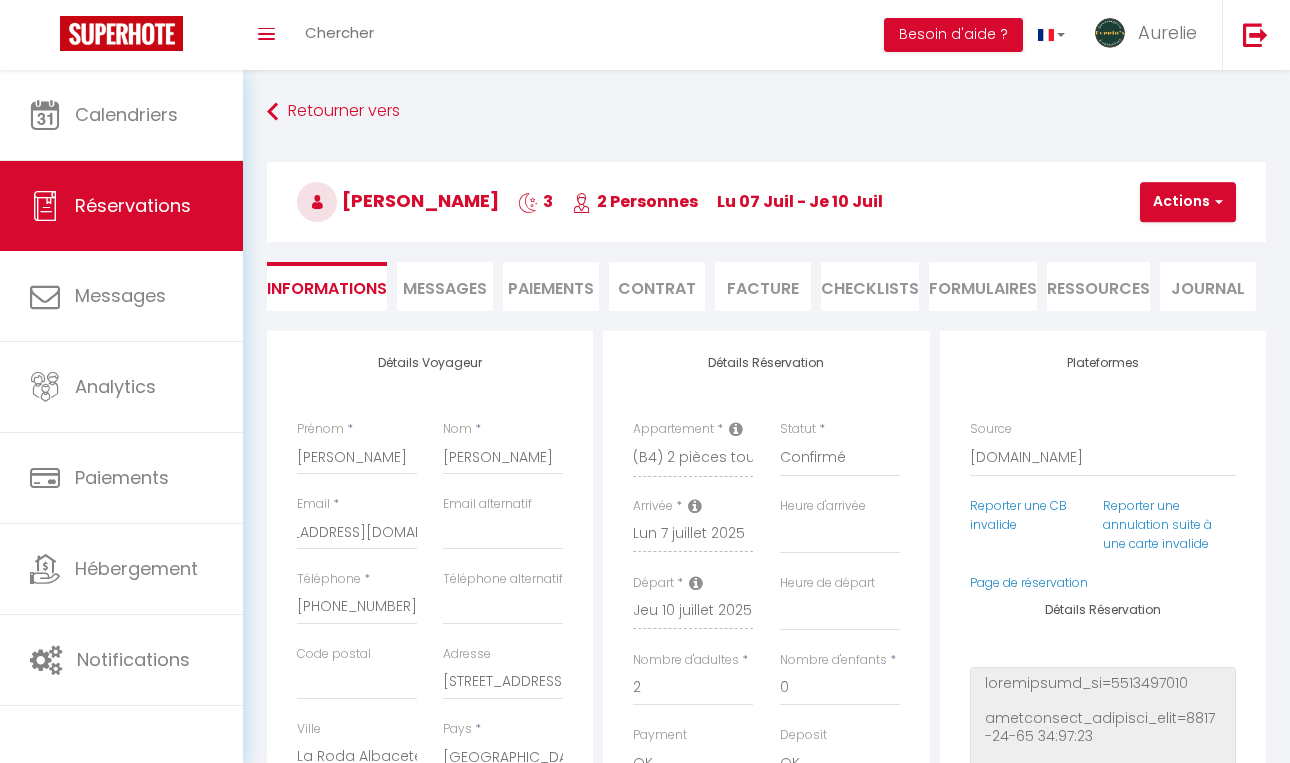 click on "Facture" at bounding box center (763, 286) 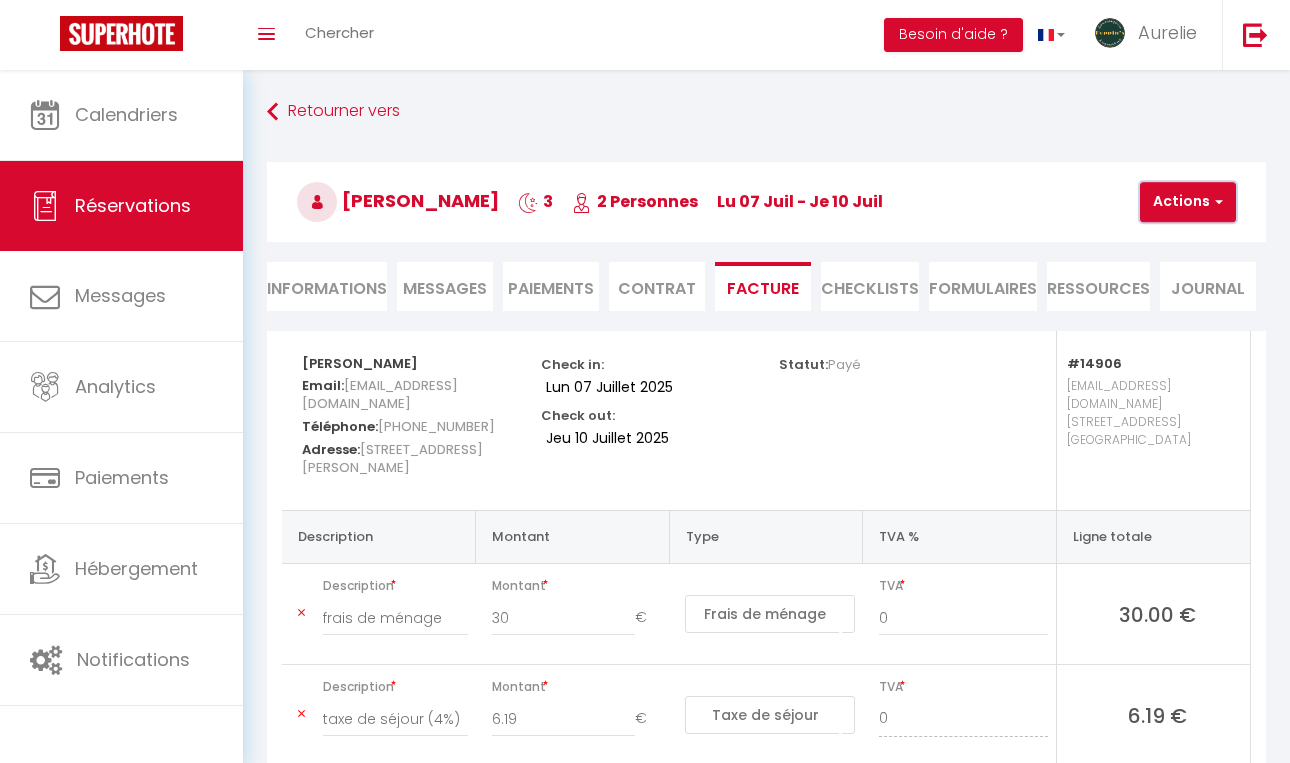 click on "Actions" at bounding box center [1188, 202] 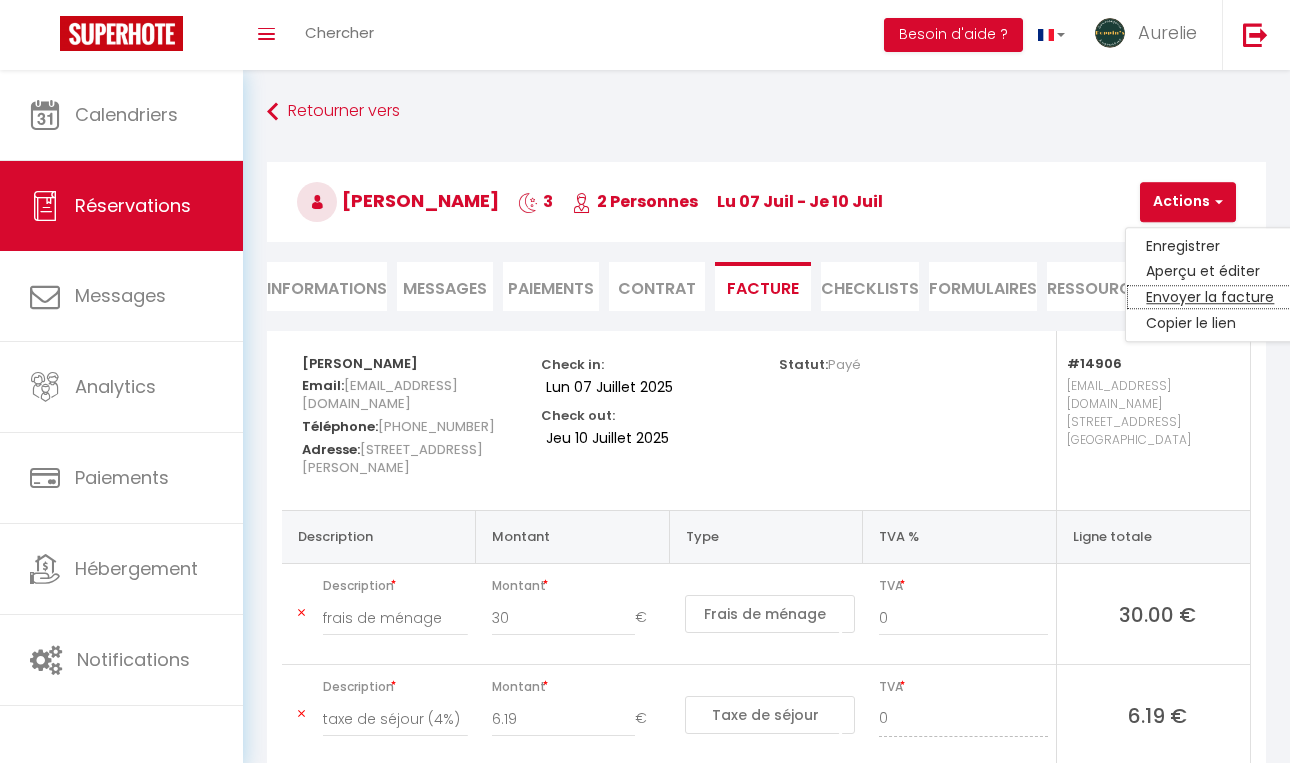 click on "Envoyer la facture" at bounding box center [1210, 298] 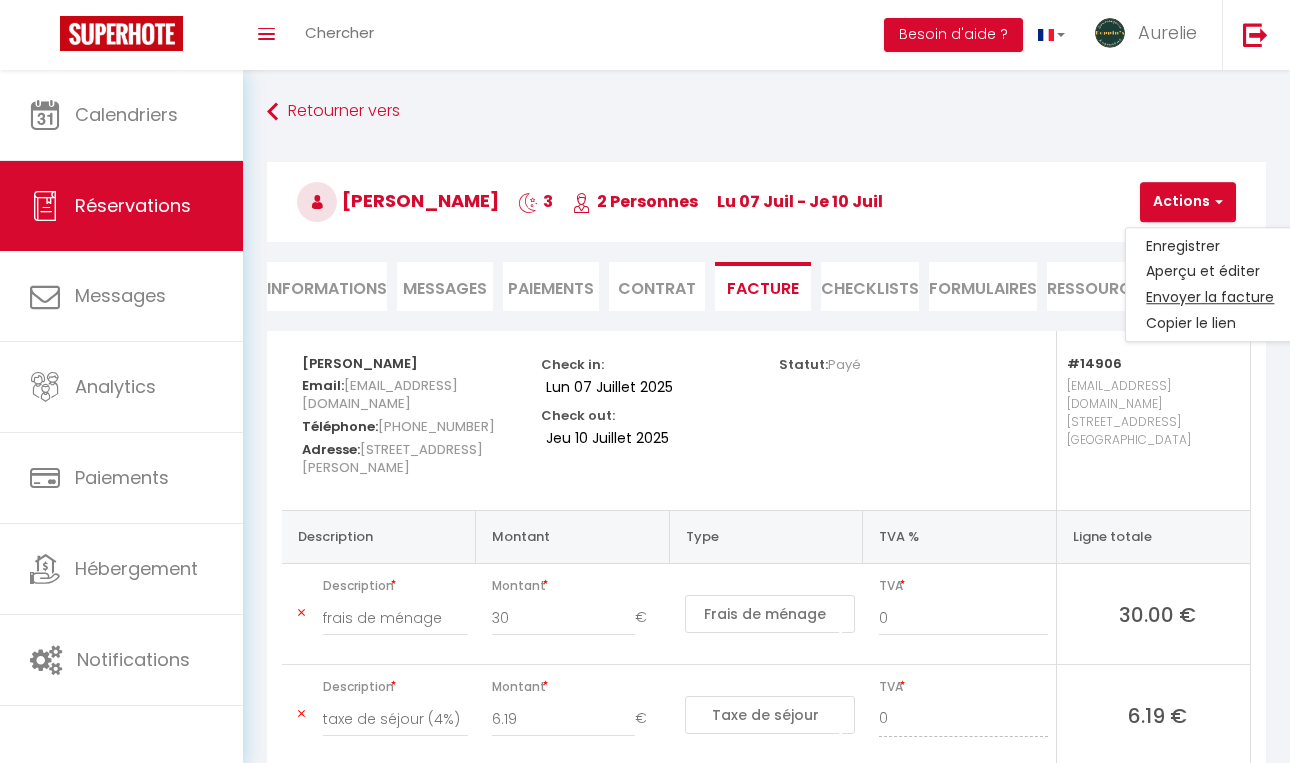 type on "lsanch.925157@guest.booking.com" 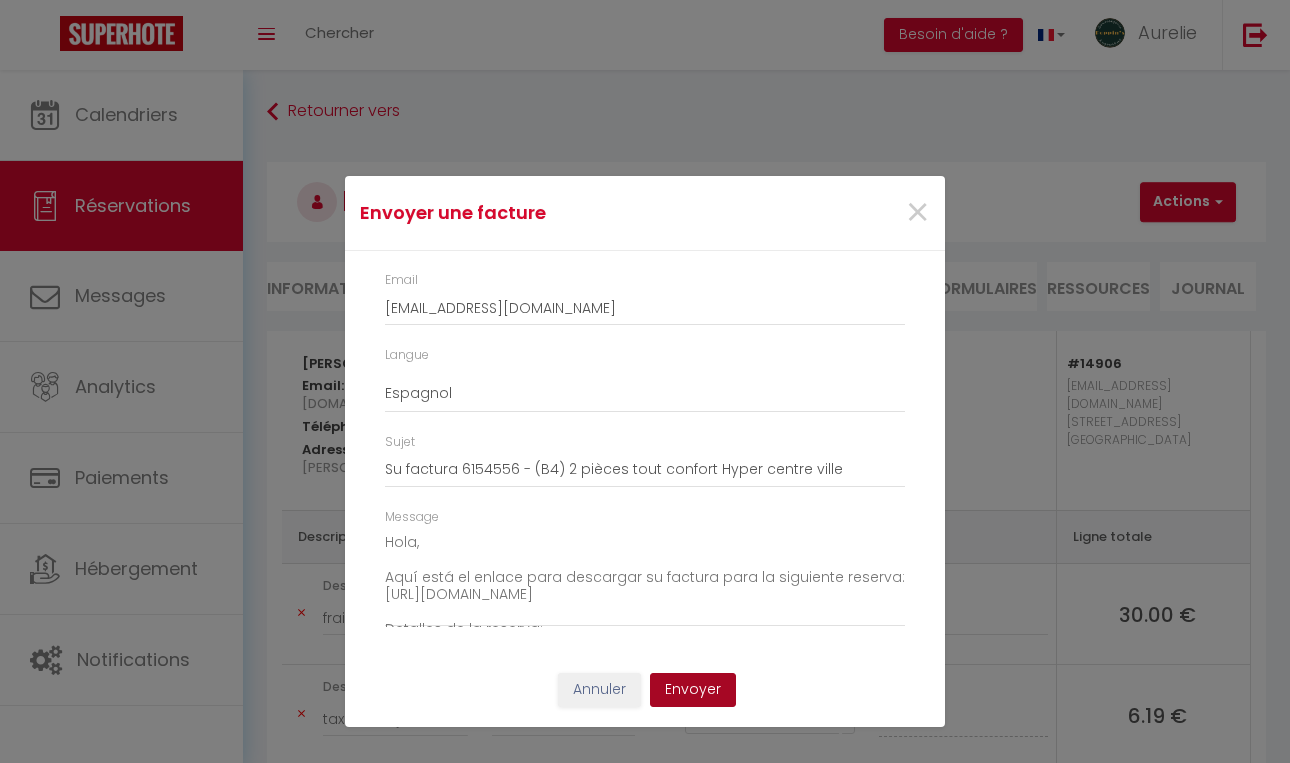 click on "Envoyer" at bounding box center [693, 690] 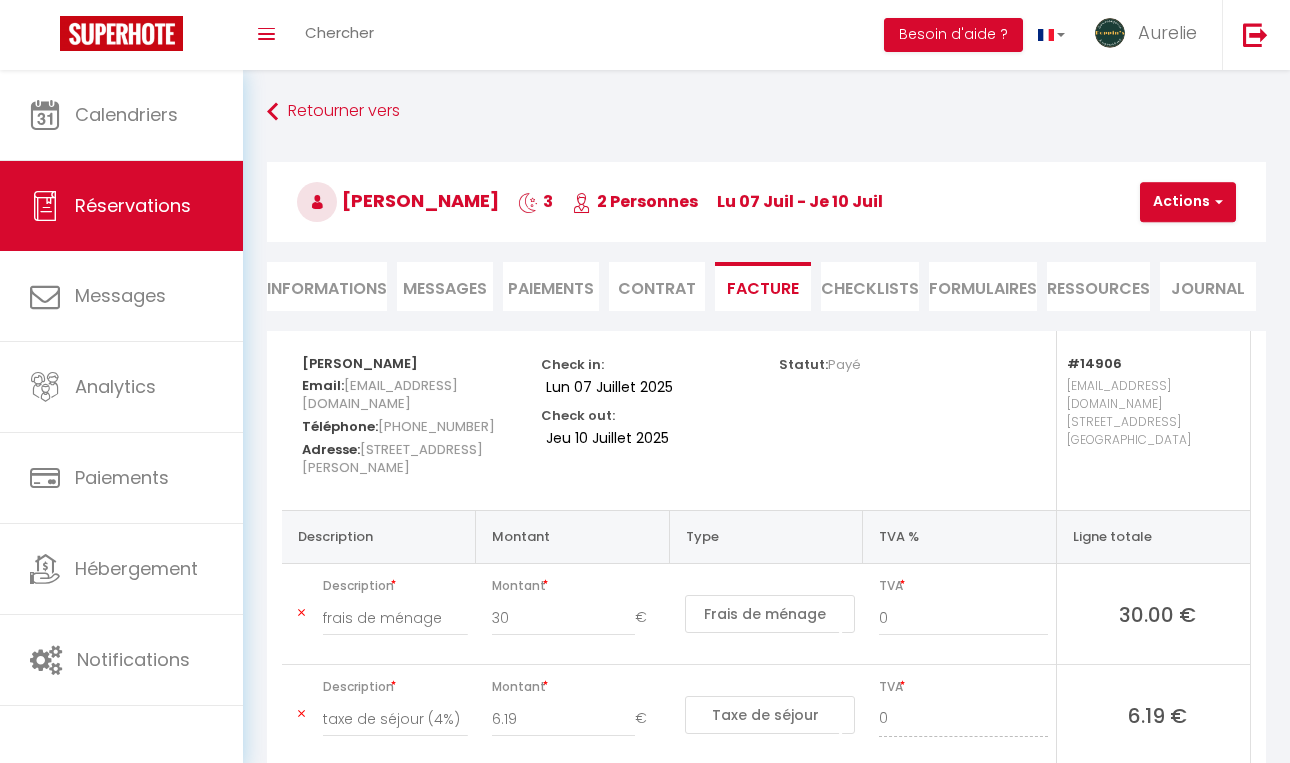 click on "Lizeth   Hidalgo Sanchez   3    2 Personnes
lu 07 Juil - je 10 Juil
Actions
Enregistrer   Dupliquer   Supprimer
Actions
Enregistrer   Aperçu et éditer   Envoyer la facture   Copier le lien
Actions
Voir le contrat   Envoyer le contrat   Copier le lien
Actions
Encaisser un paiement     Encaisser une caution     Créer nouveau lien paiement     Créer nouveau lien caution     Envoyer un paiement global
Actions" at bounding box center [766, 198] 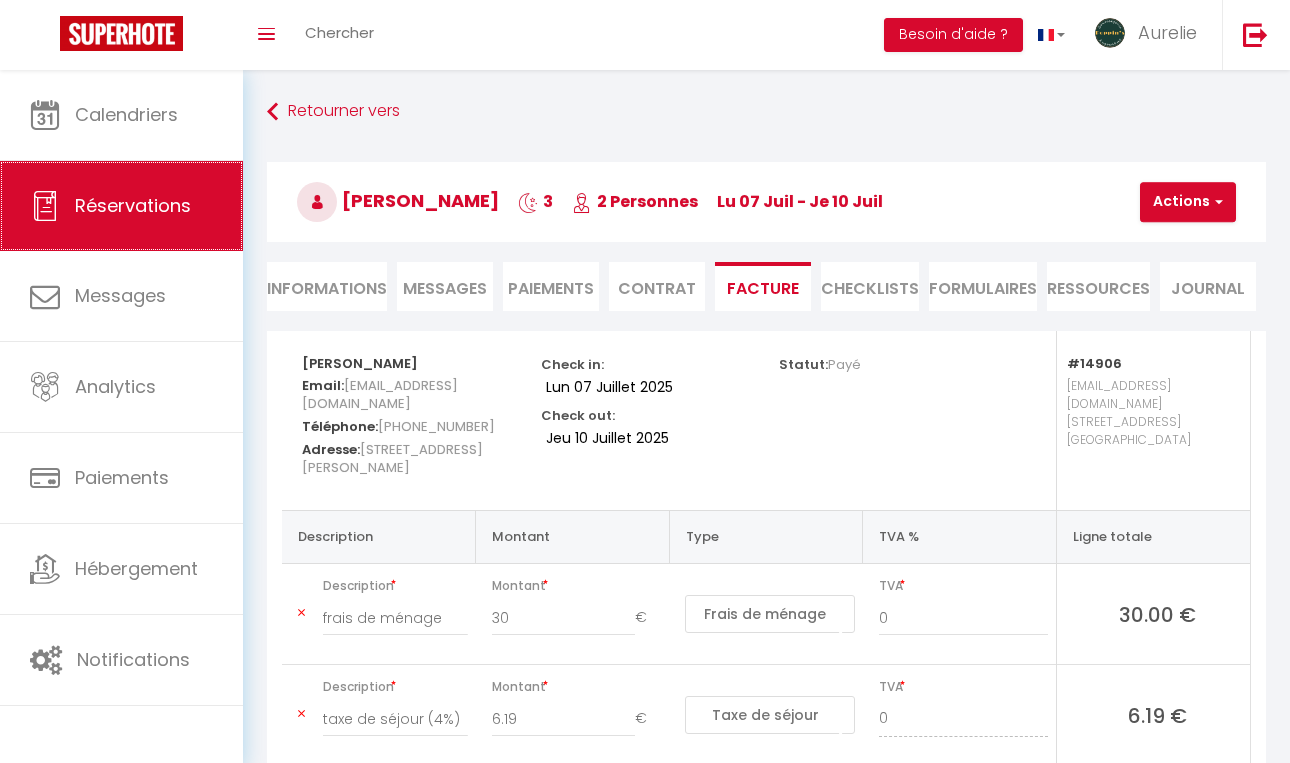click on "Réservations" at bounding box center [121, 206] 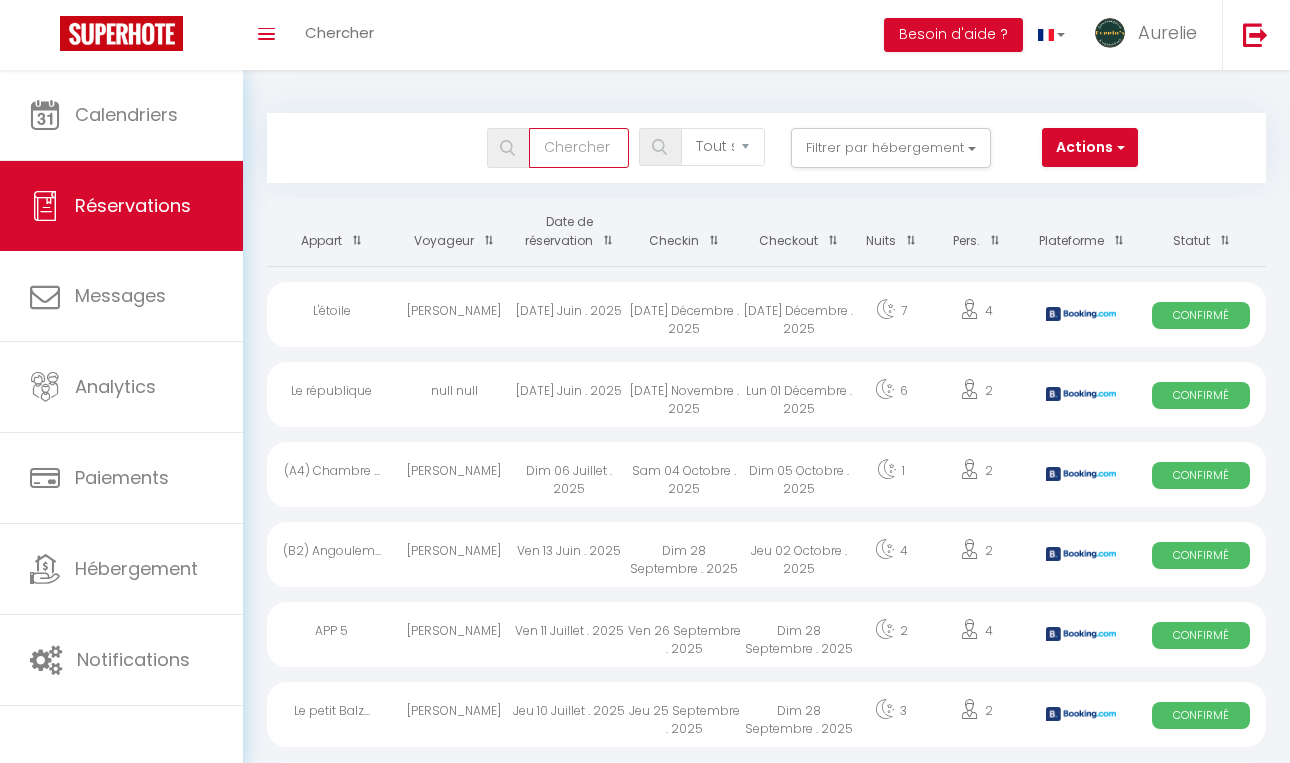 click at bounding box center (579, 148) 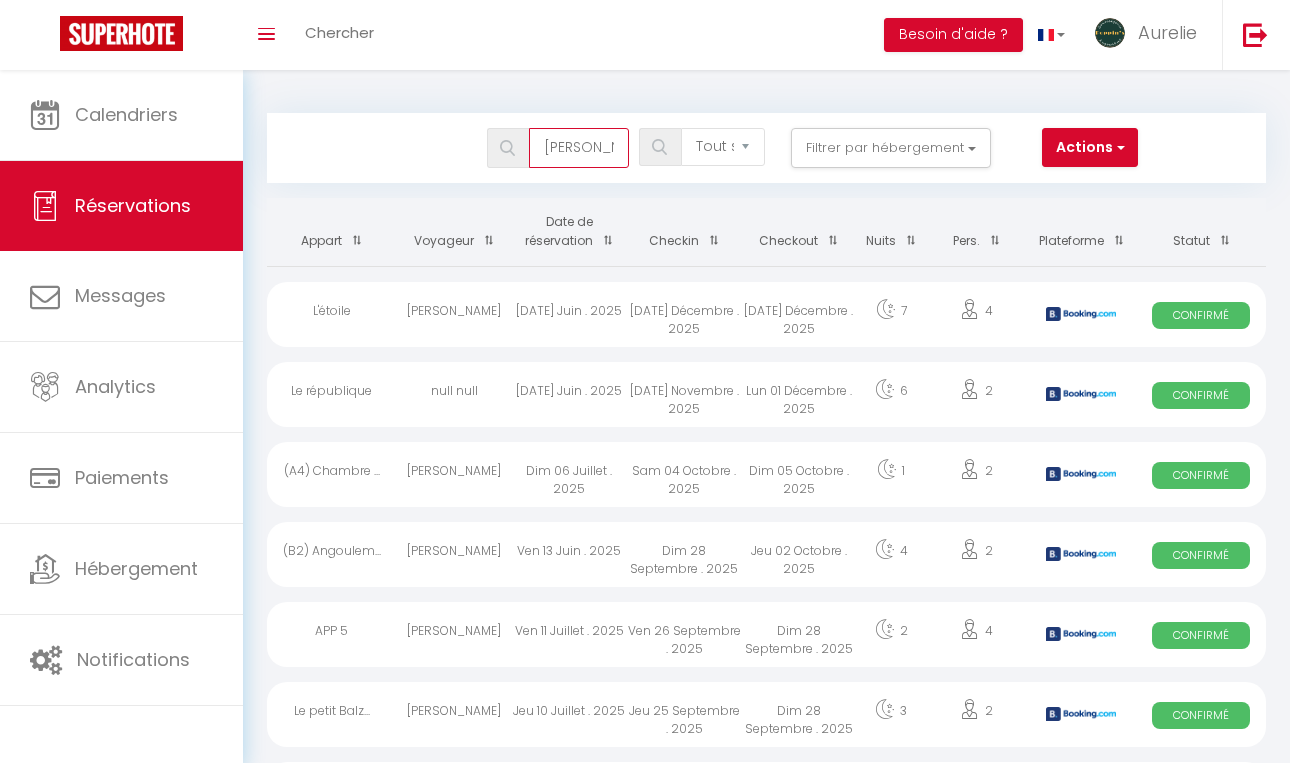 scroll, scrollTop: 0, scrollLeft: 42, axis: horizontal 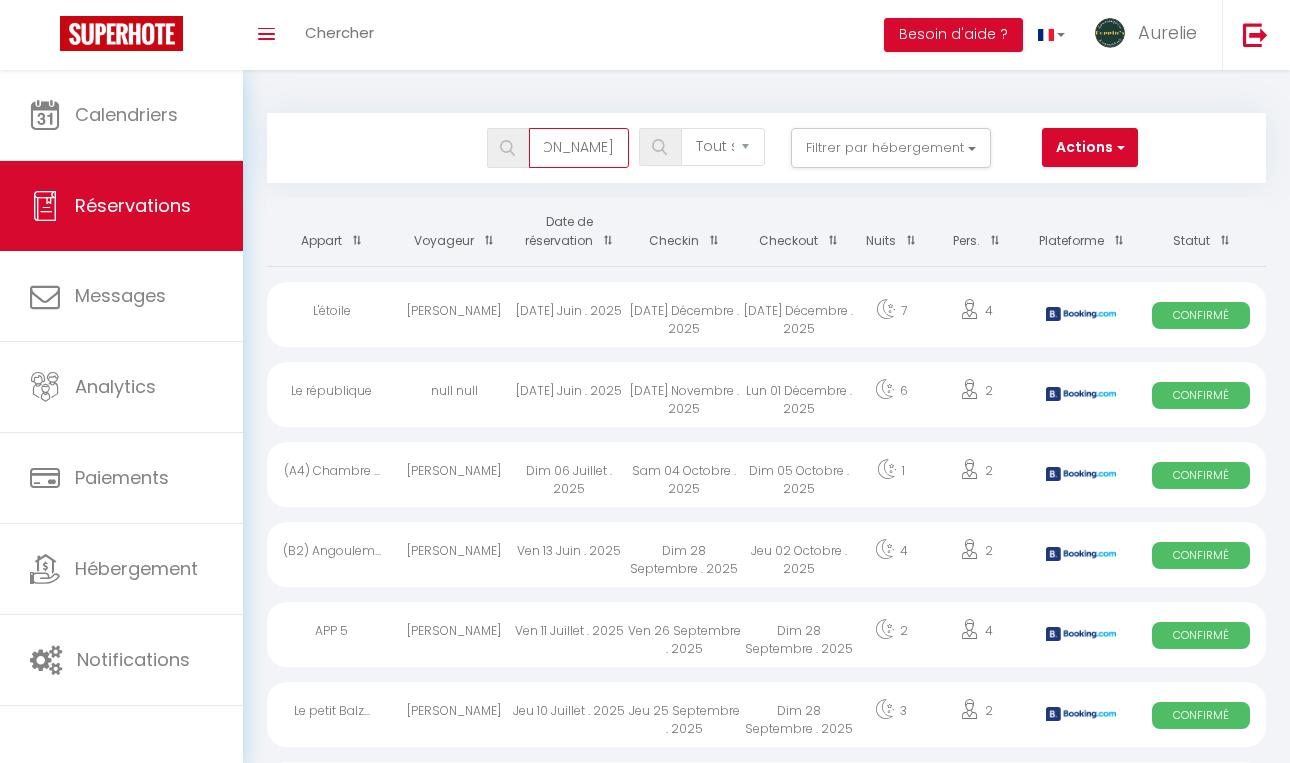 select 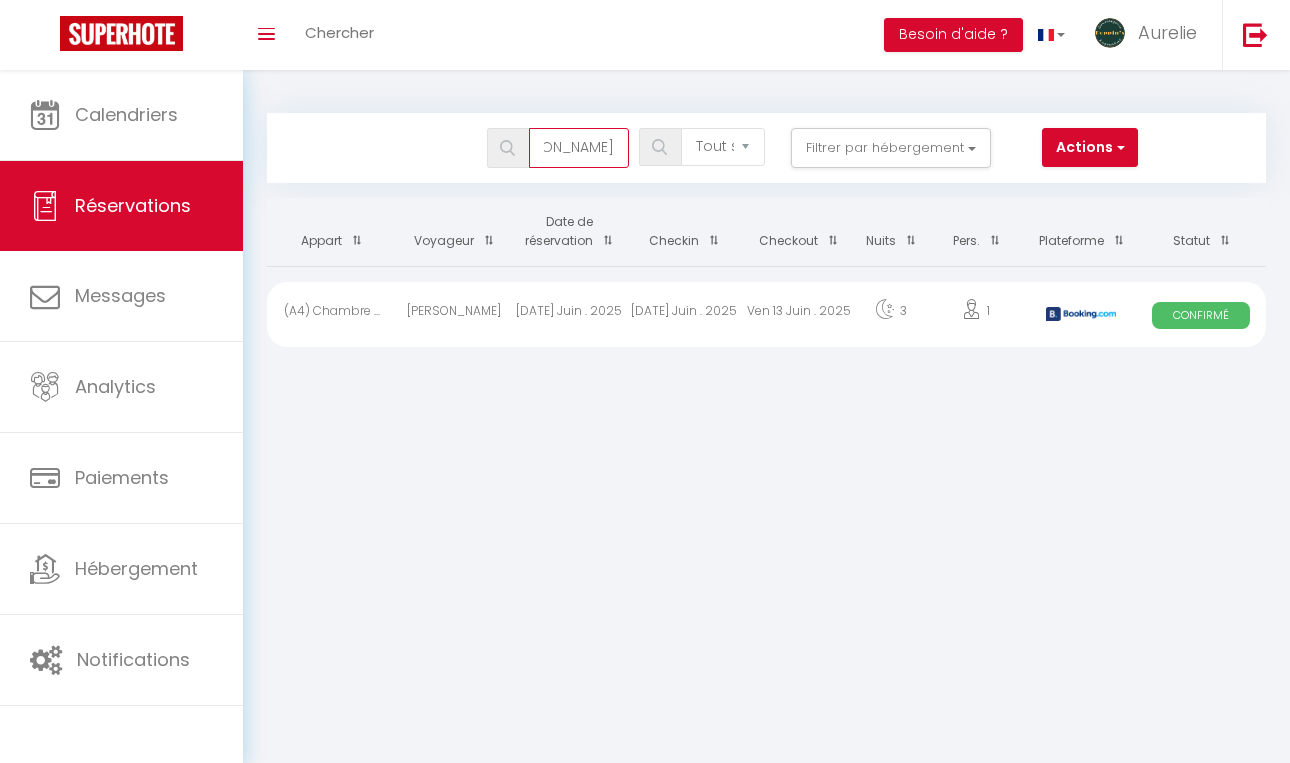 type on "[PERSON_NAME]" 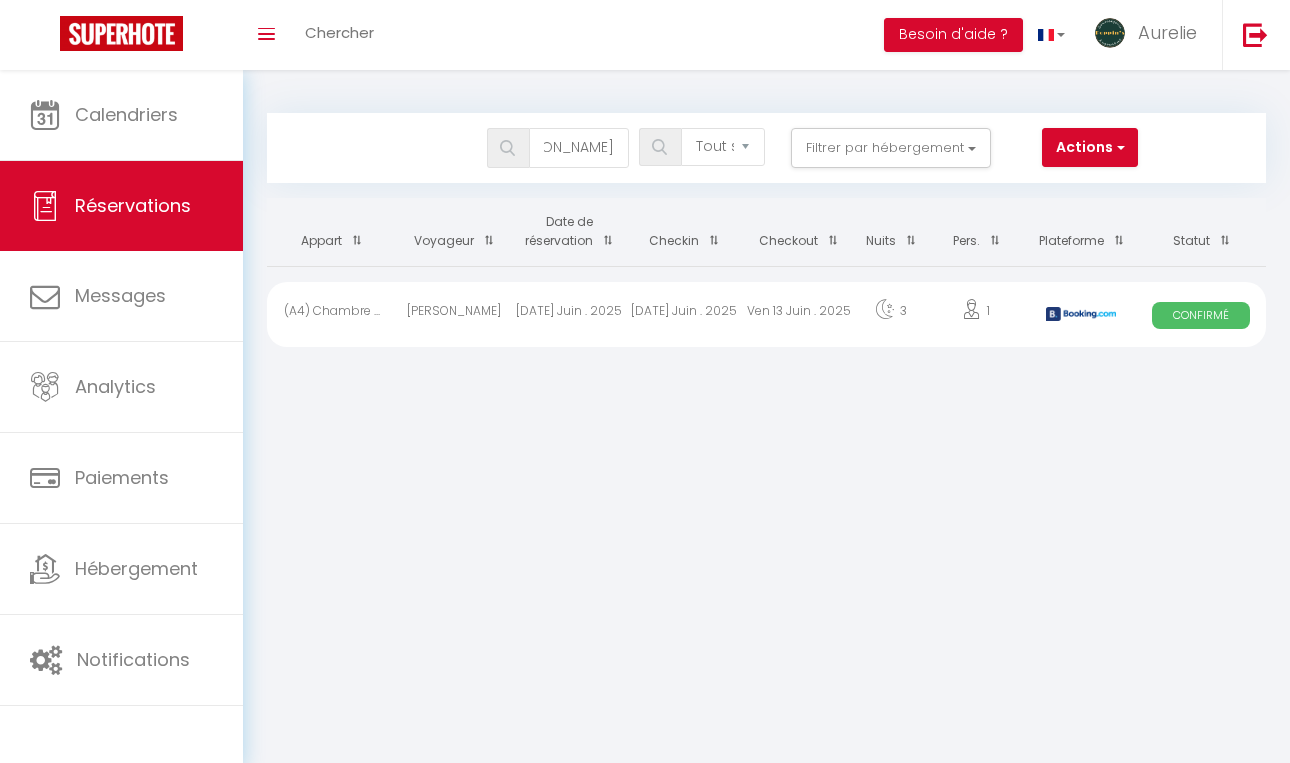 click on "Ven 13 Juin . 2025" at bounding box center [799, 314] 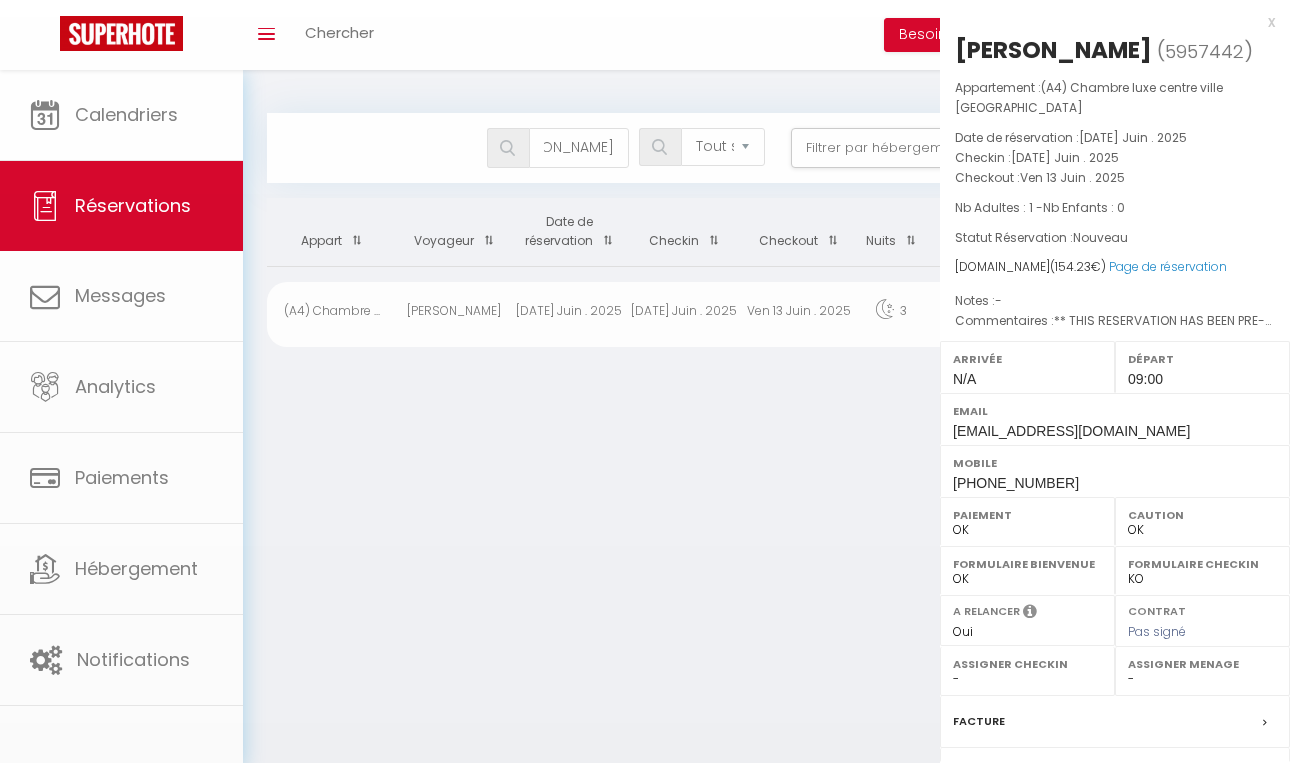scroll, scrollTop: 219, scrollLeft: 0, axis: vertical 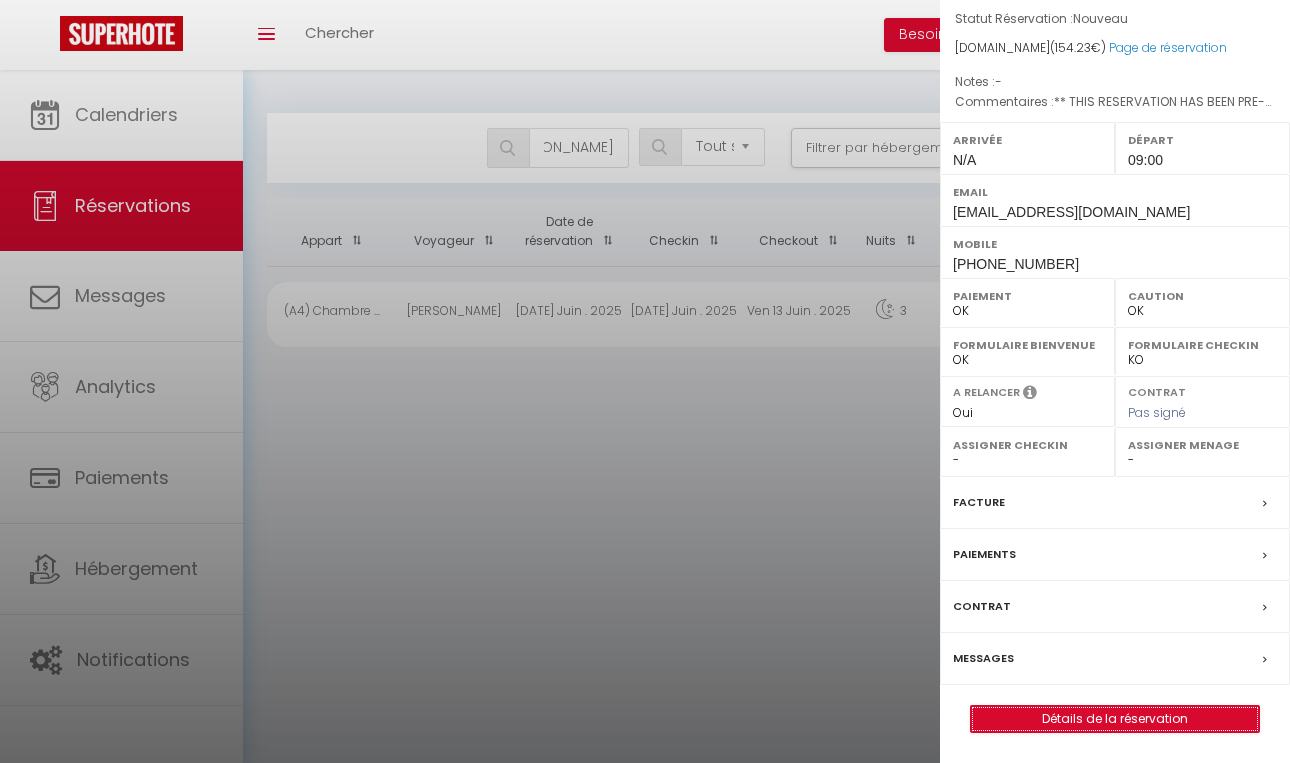 click on "Détails de la réservation" at bounding box center (1115, 719) 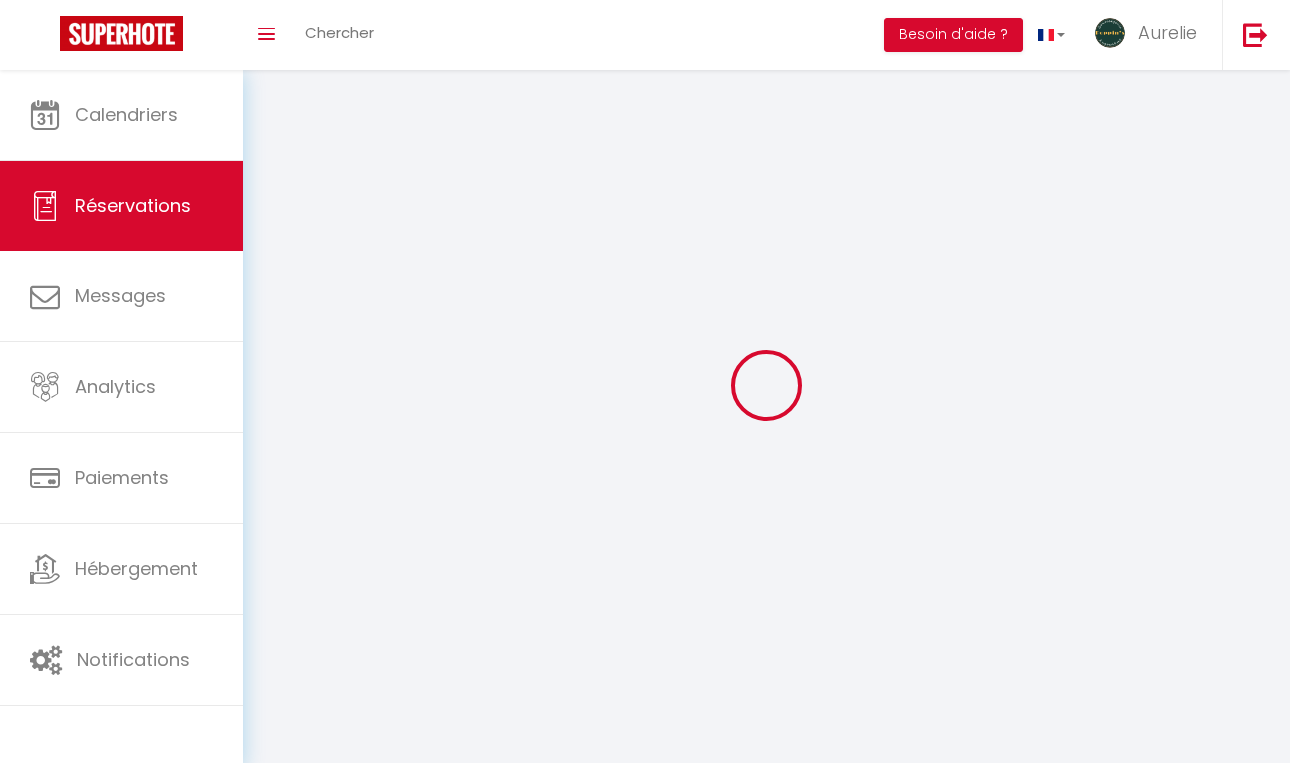 type on "[PERSON_NAME]" 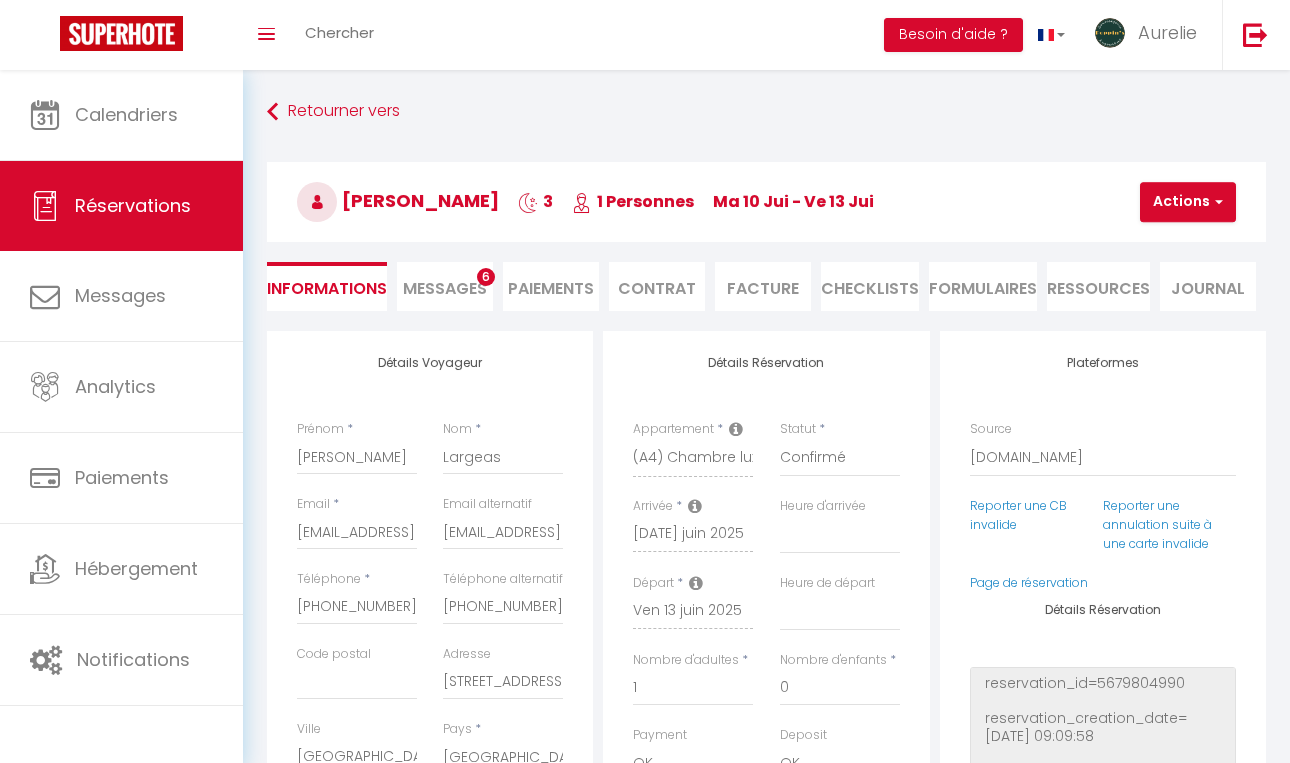 type on "25" 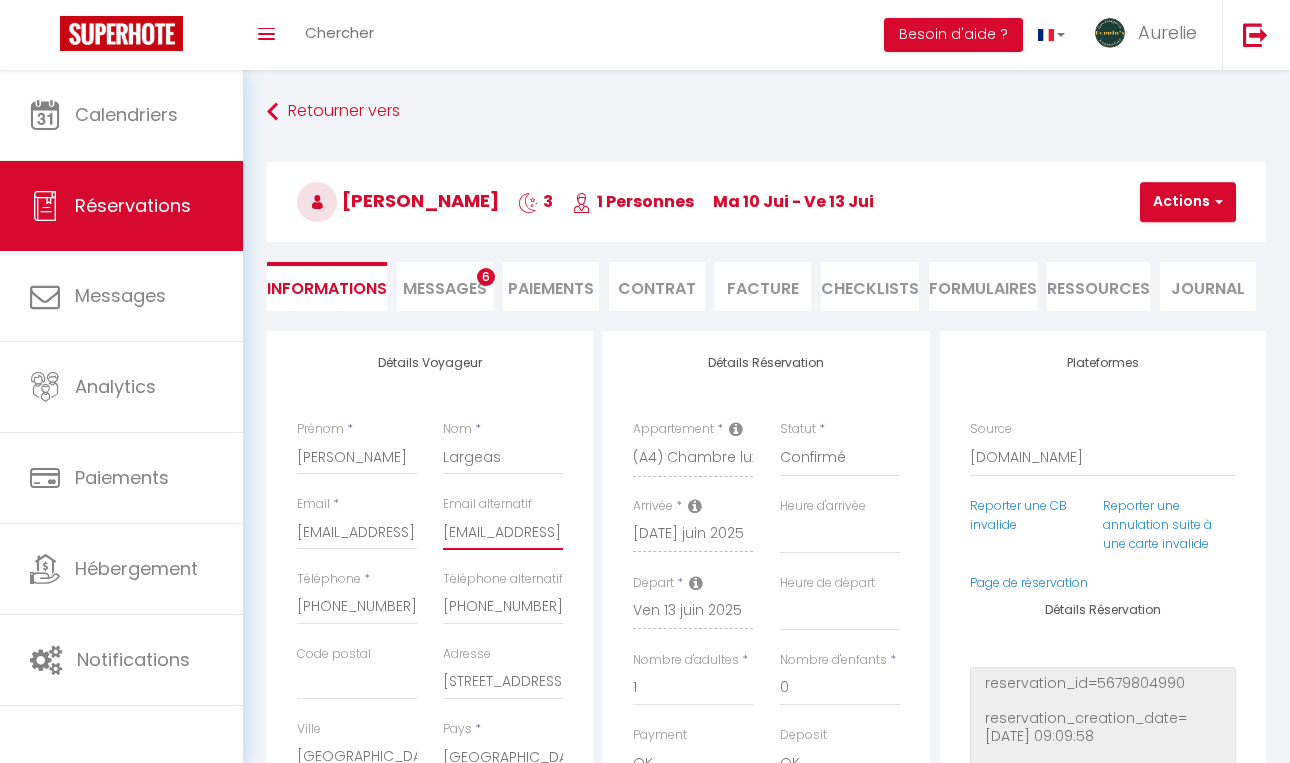 click on "[EMAIL_ADDRESS][DOMAIN_NAME]" at bounding box center (503, 532) 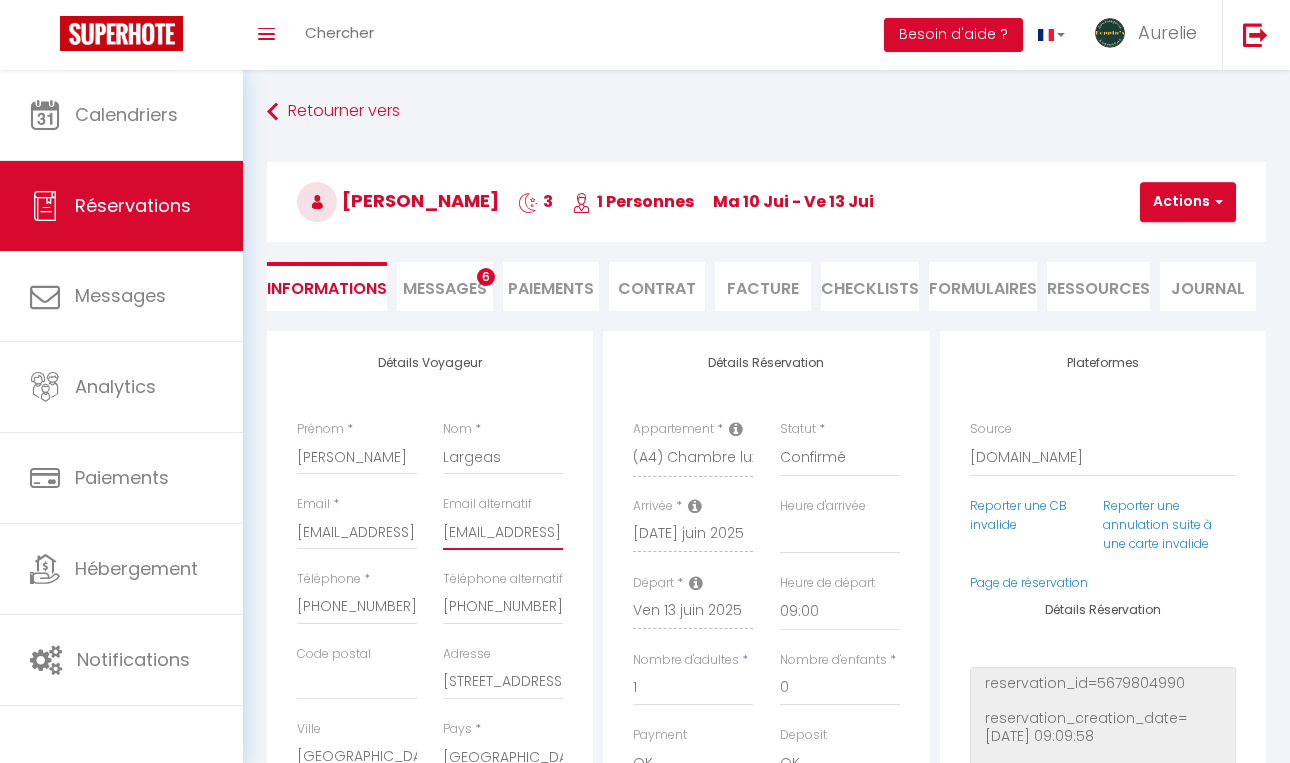 click on "[EMAIL_ADDRESS][DOMAIN_NAME]" at bounding box center (503, 532) 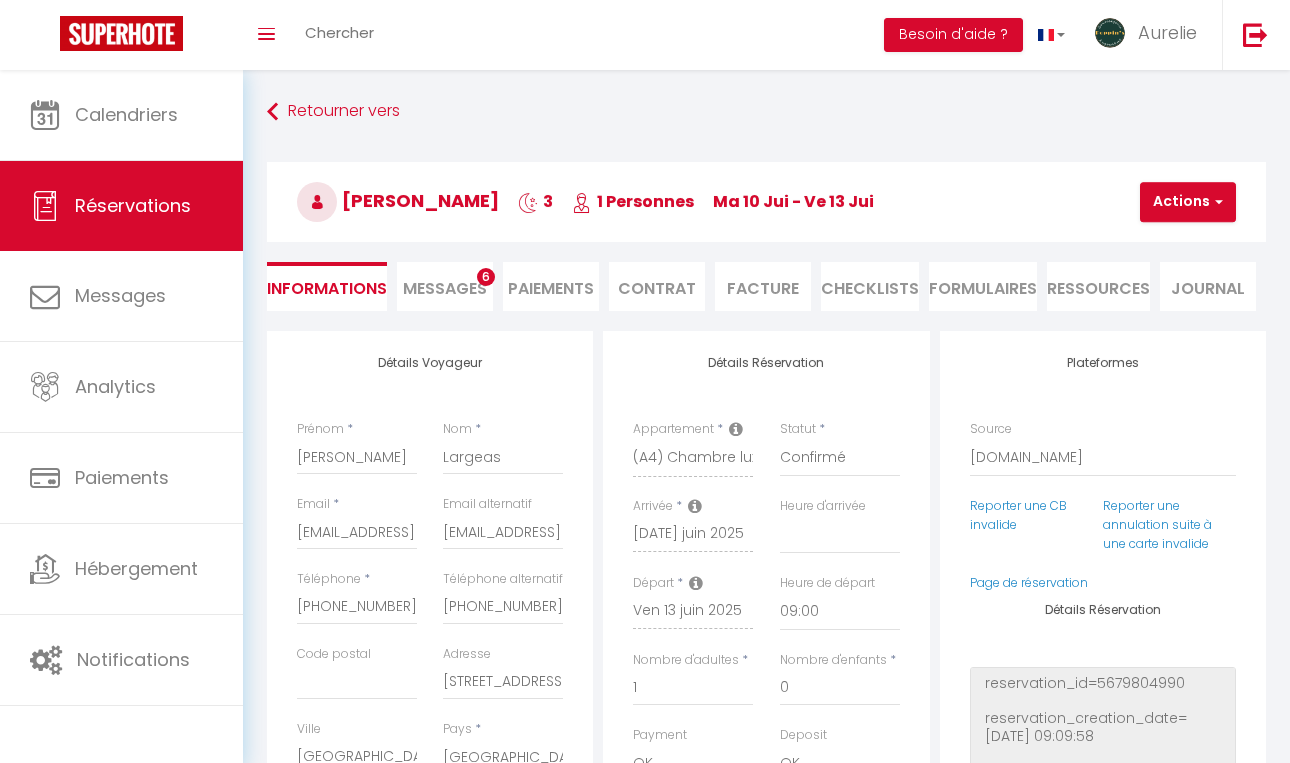 click on "Vincent   Largeas   3    1 Personnes
ma 10 Jui - ve 13 Jui" at bounding box center [766, 202] 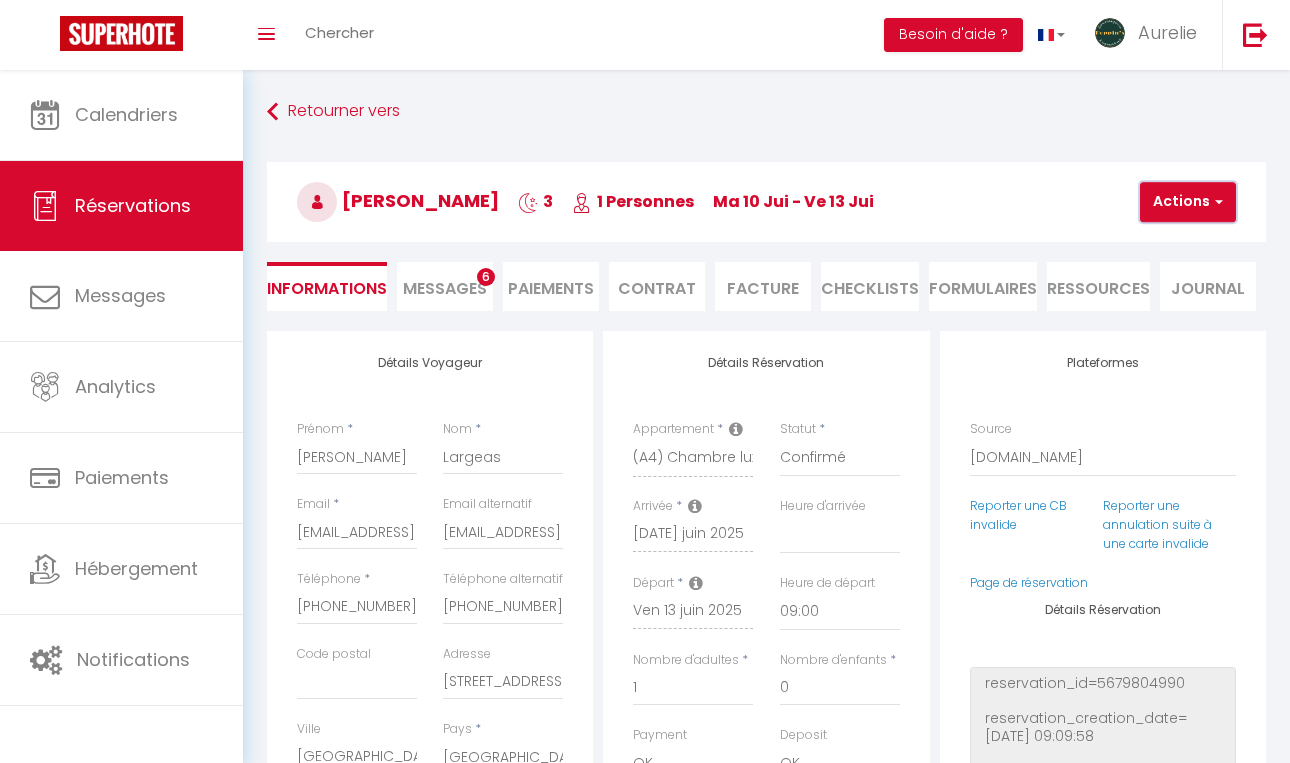 click on "Actions" at bounding box center (1188, 202) 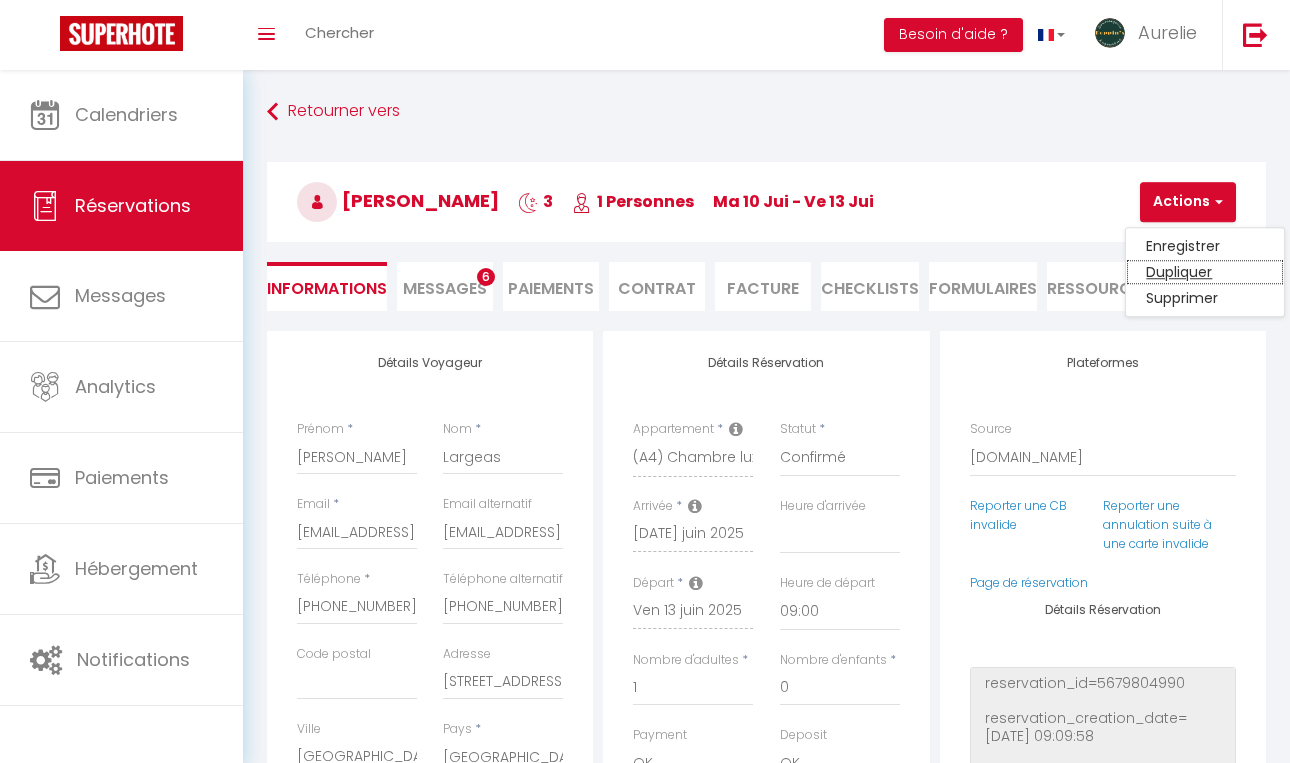 click on "Dupliquer" at bounding box center [1205, 272] 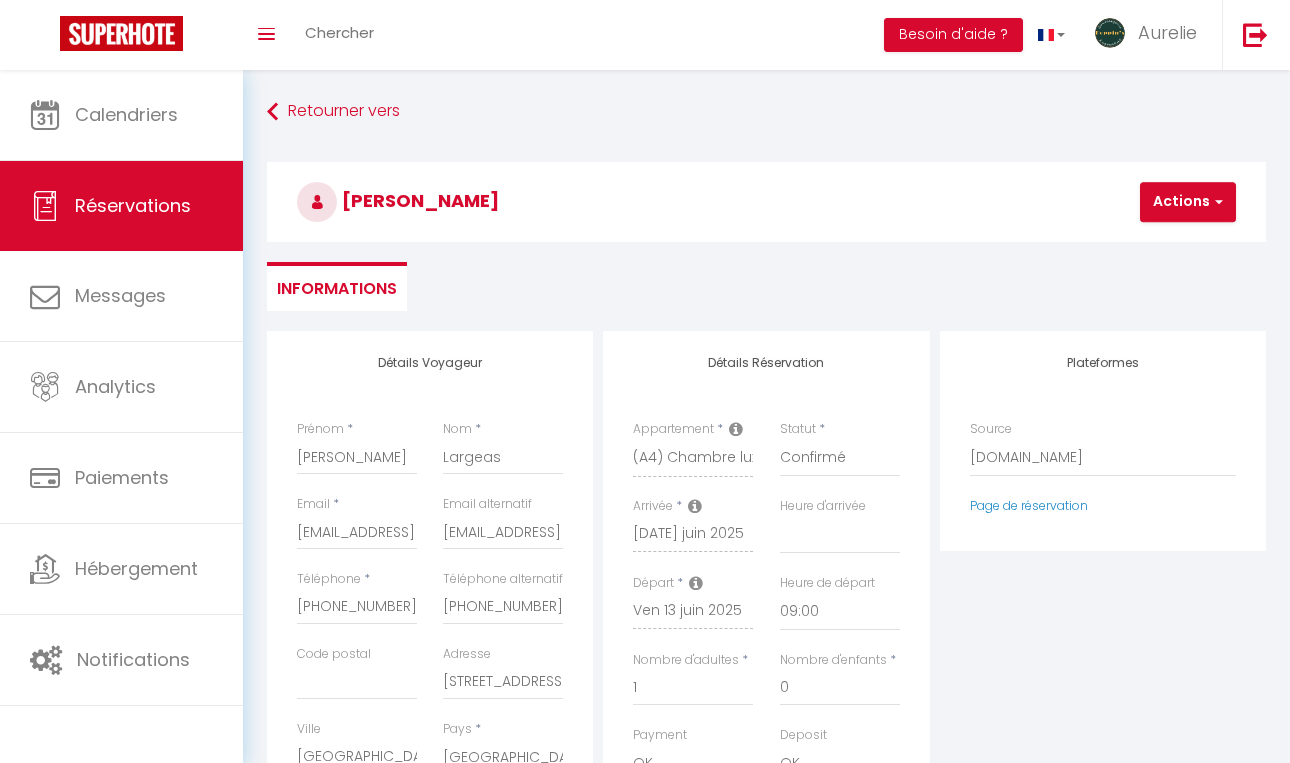 type on "0" 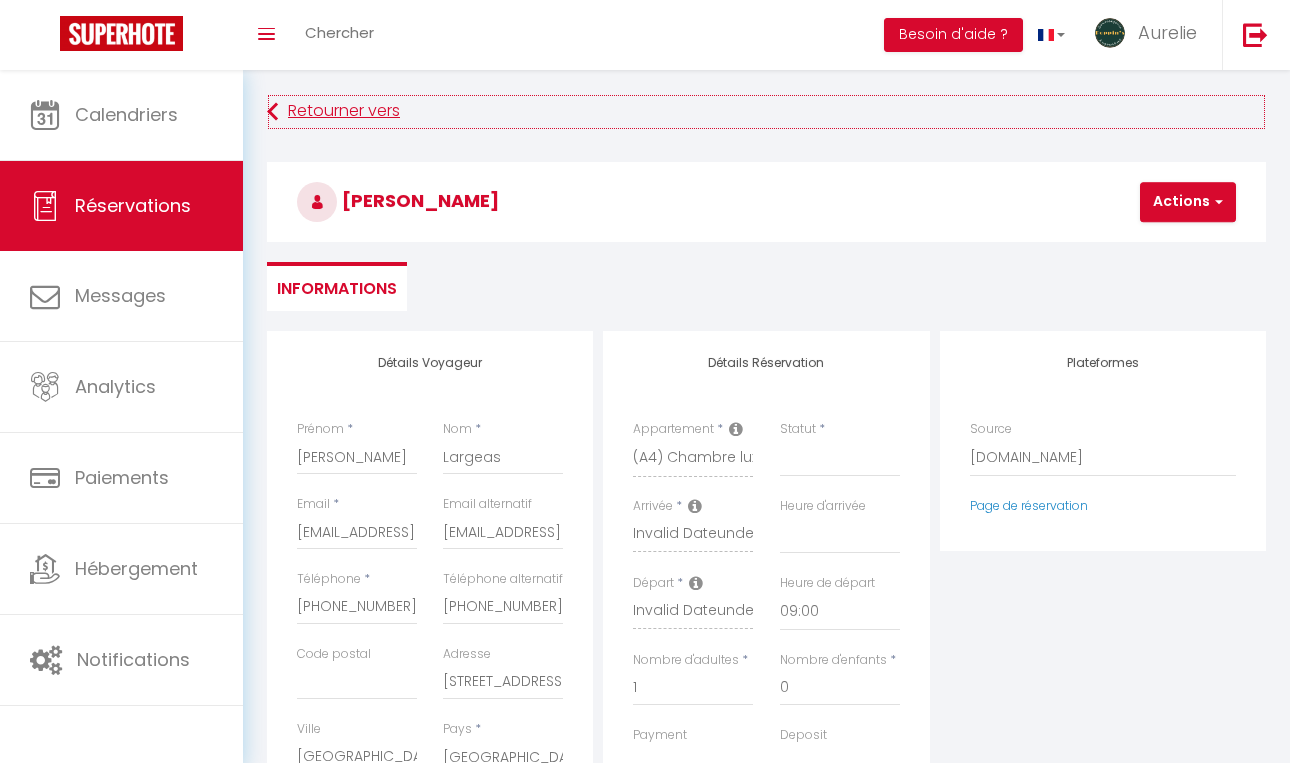 click at bounding box center (272, 112) 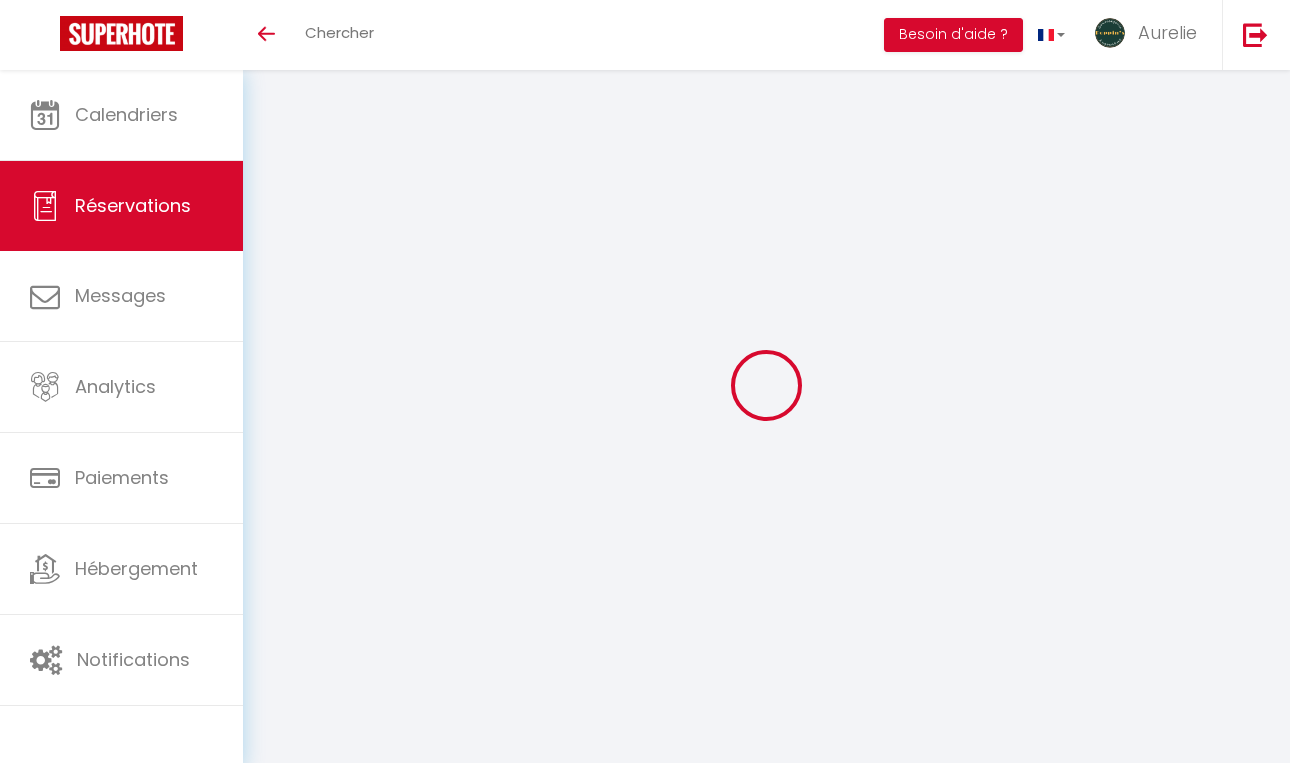 select 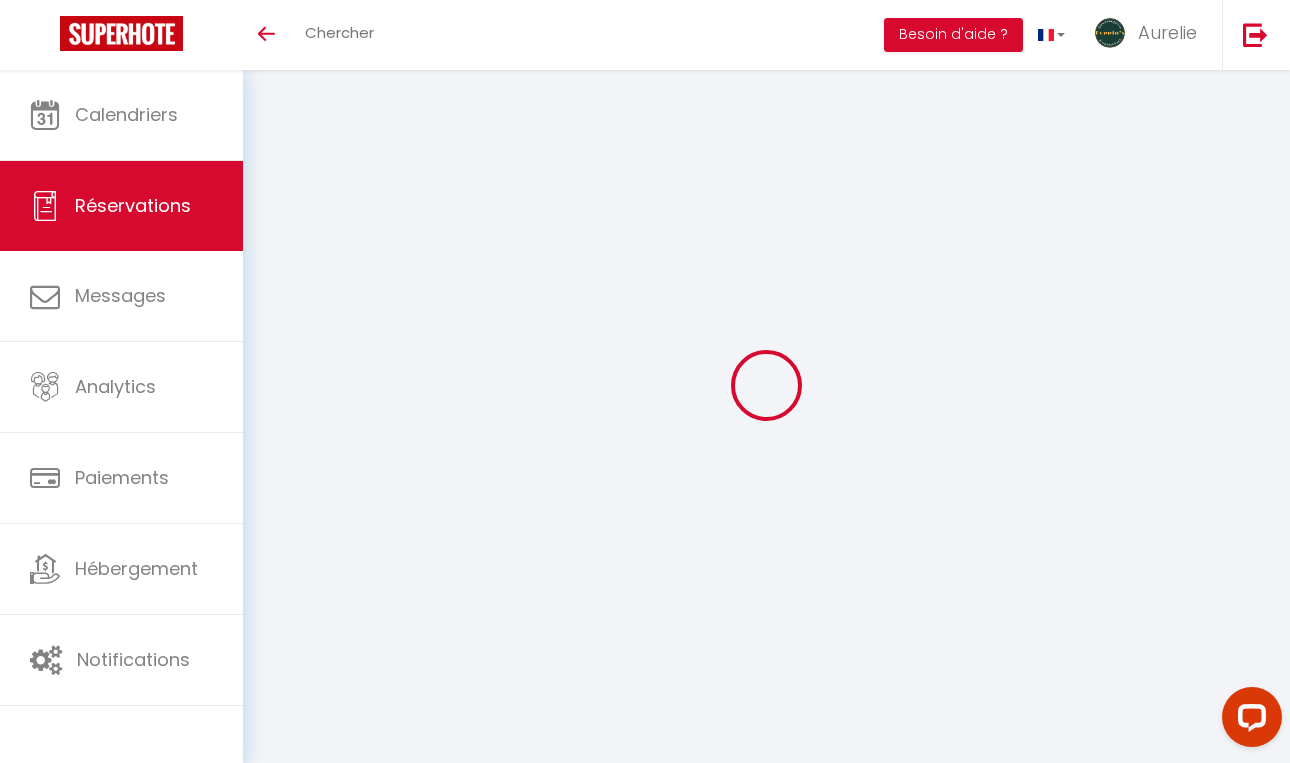 scroll, scrollTop: 0, scrollLeft: 0, axis: both 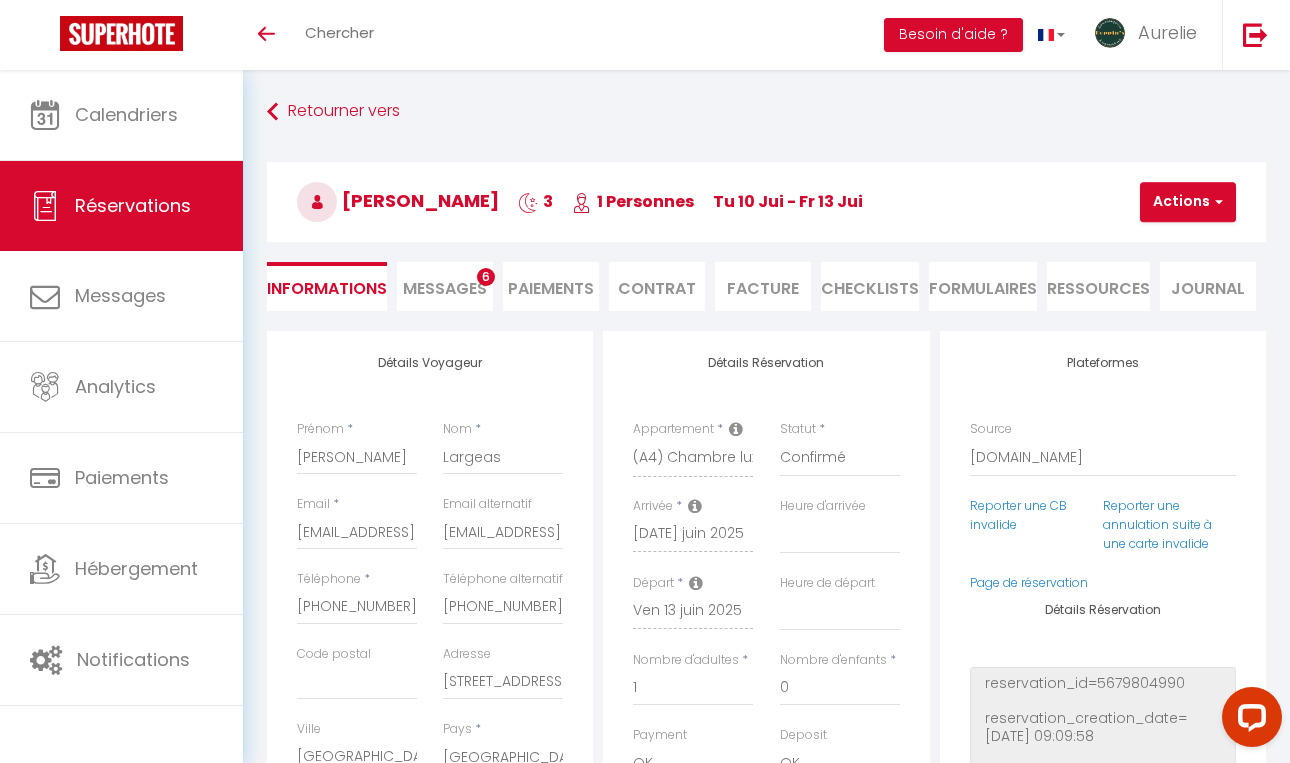 select 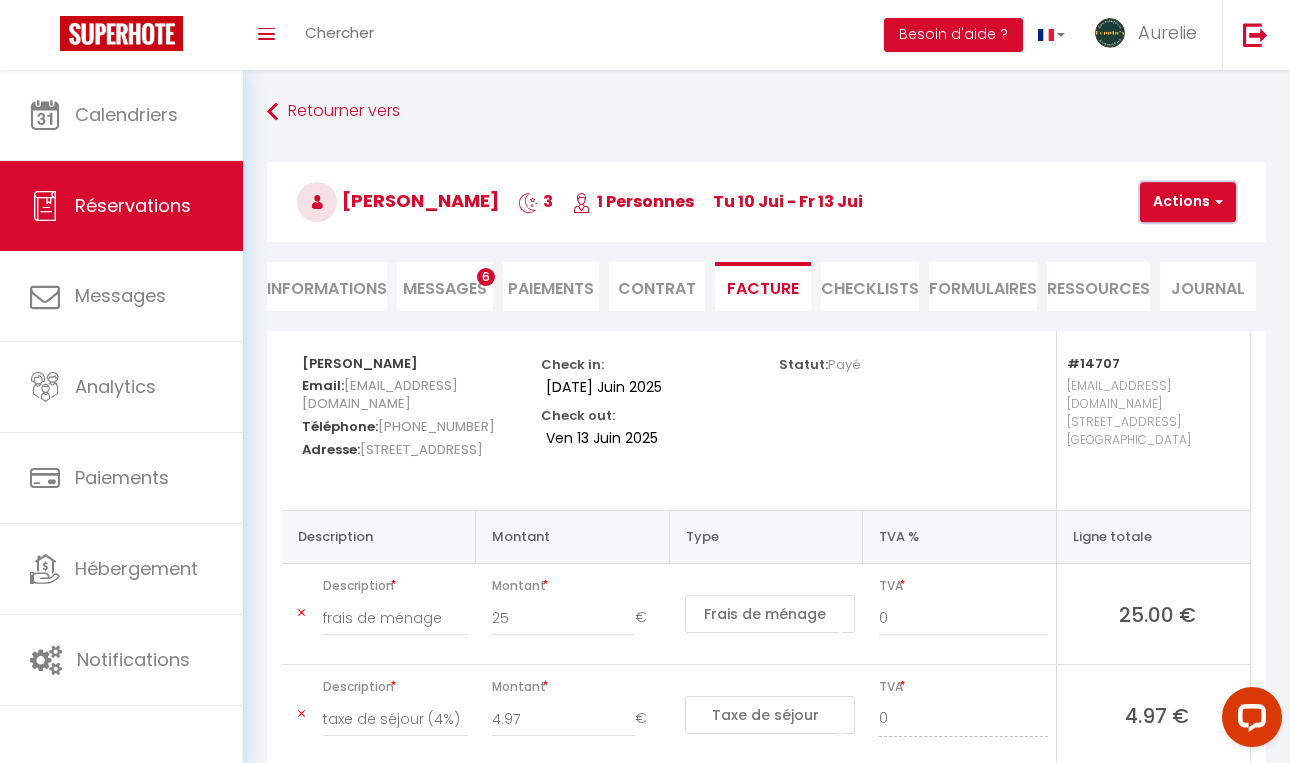 click on "Actions" at bounding box center (1188, 202) 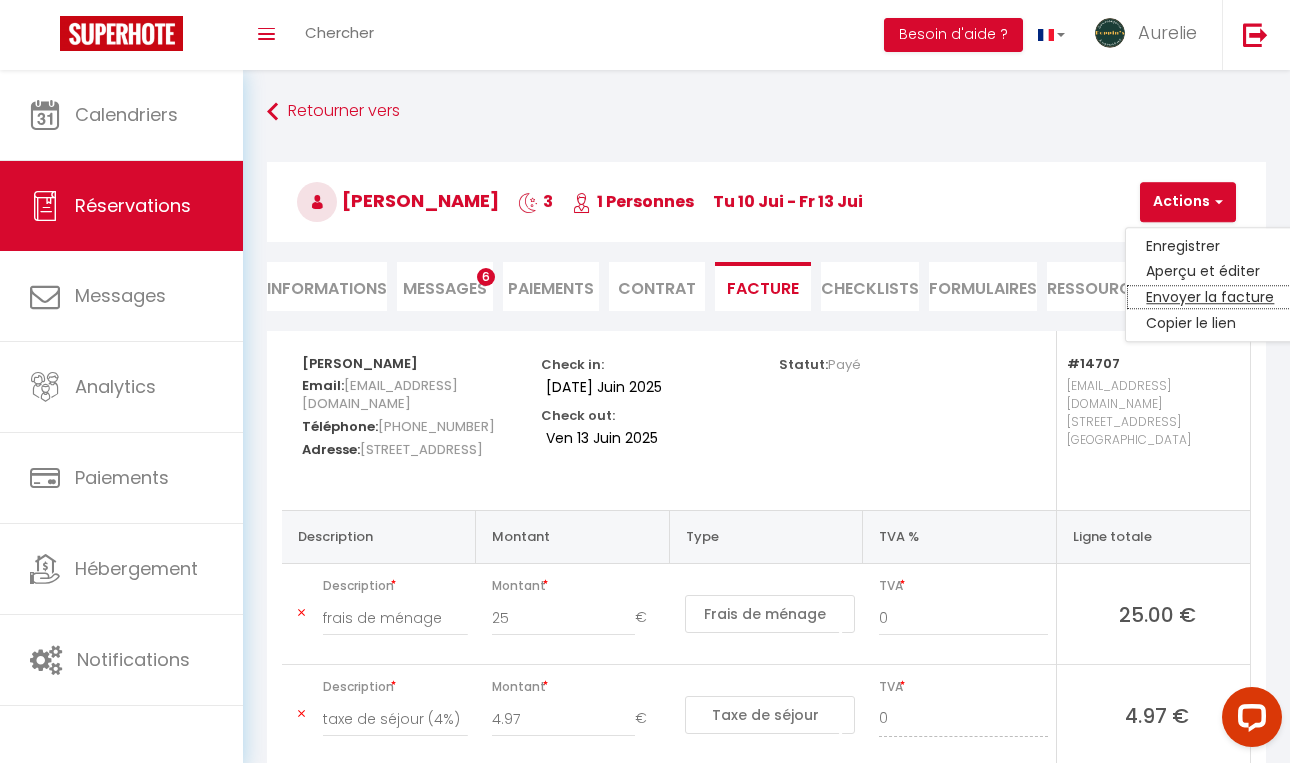 click on "Envoyer la facture" at bounding box center [1210, 298] 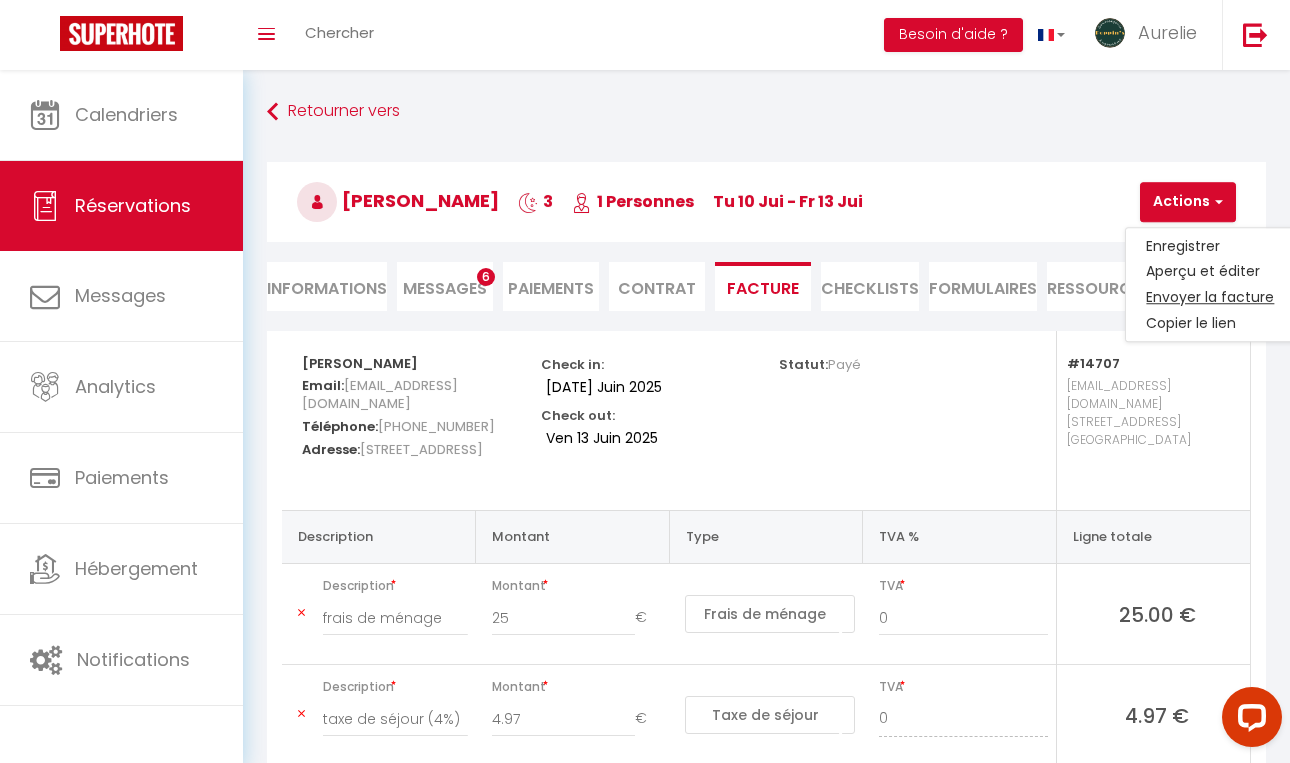 type on "[EMAIL_ADDRESS][DOMAIN_NAME]" 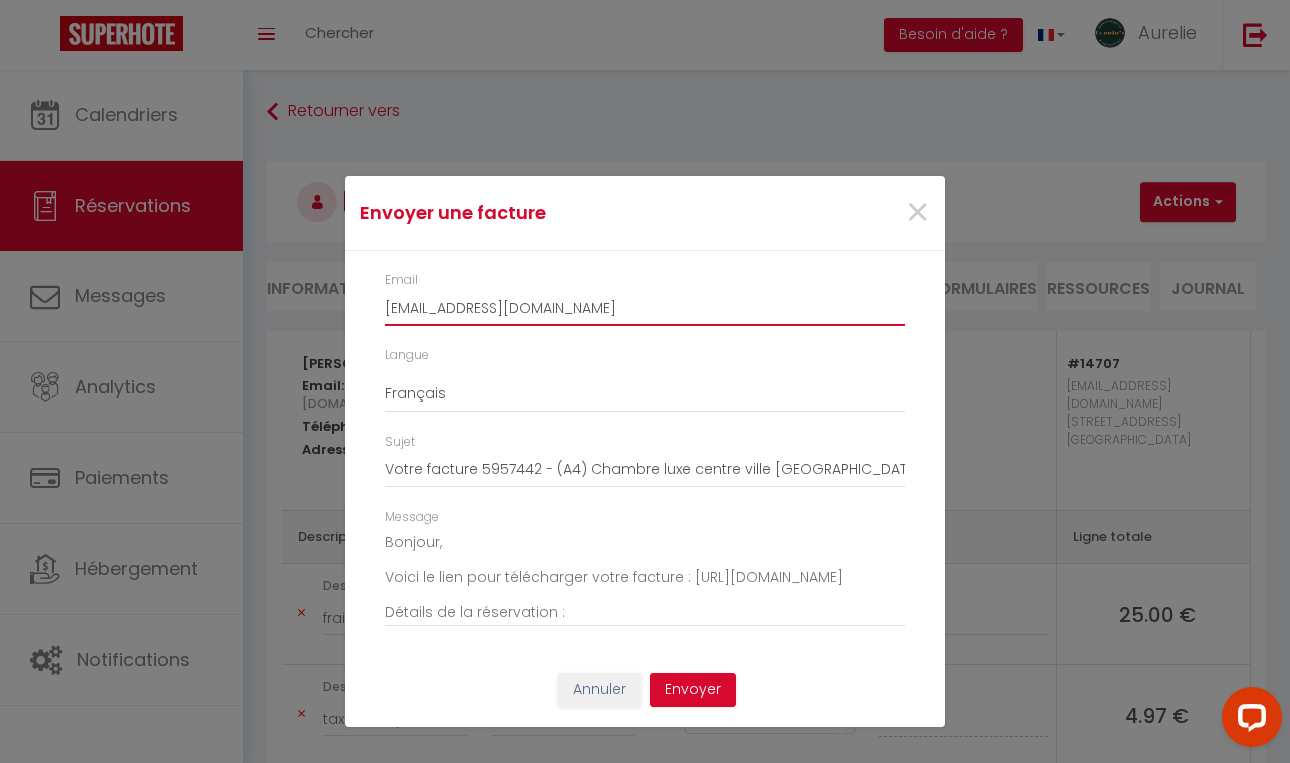 click on "[EMAIL_ADDRESS][DOMAIN_NAME]" at bounding box center (645, 308) 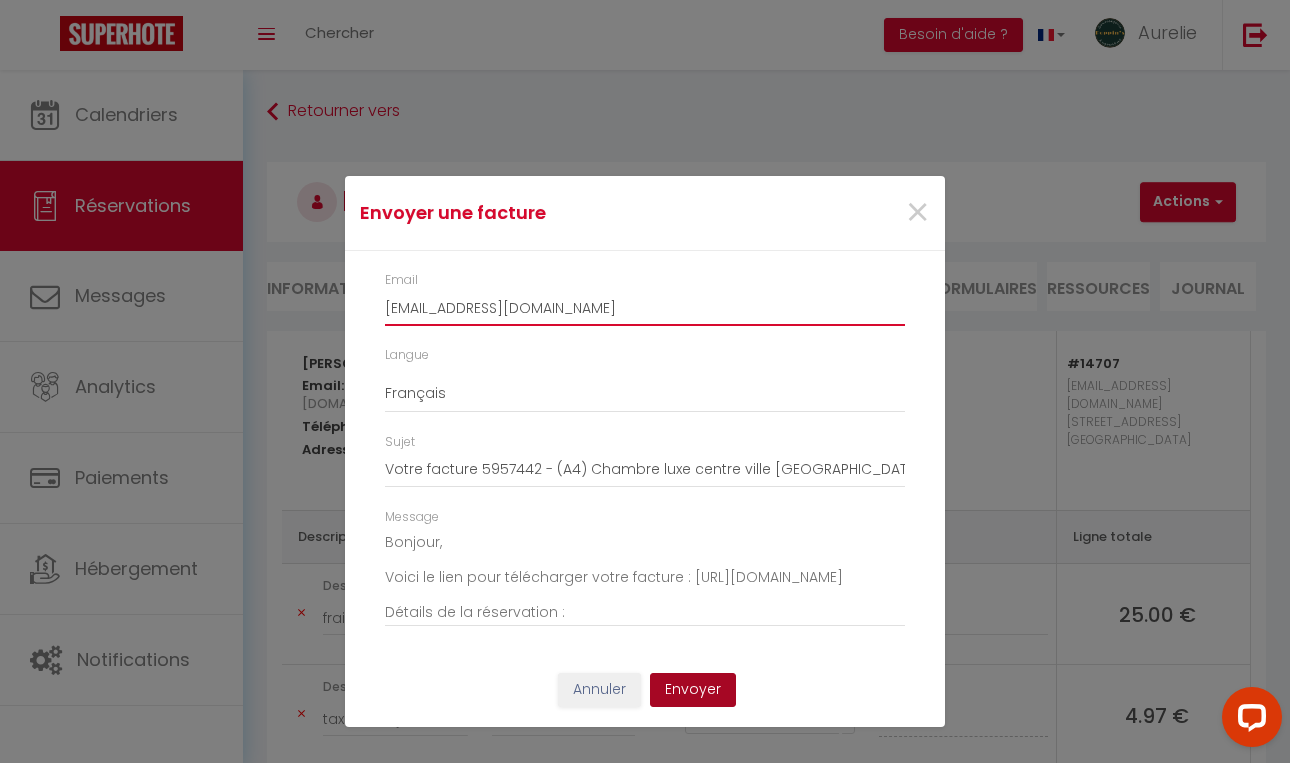 type on "[EMAIL_ADDRESS][DOMAIN_NAME]" 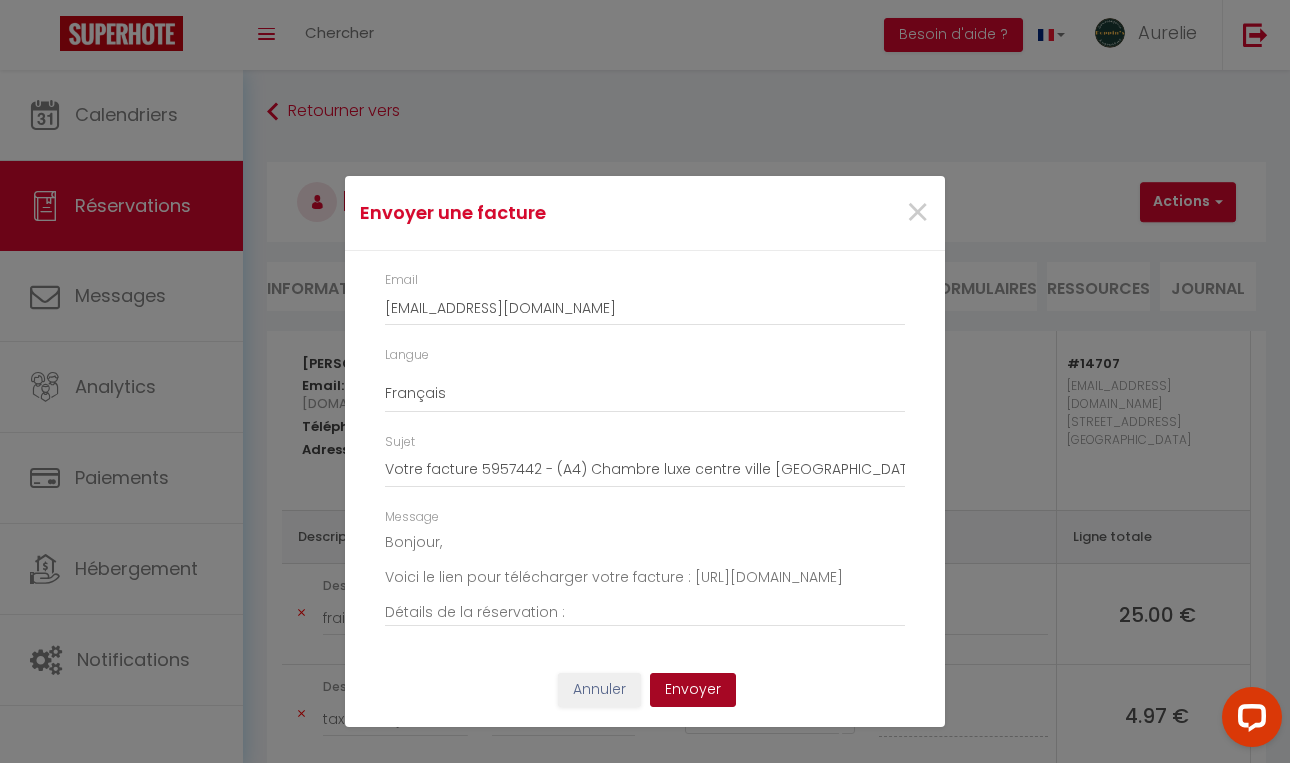click on "Envoyer" at bounding box center (693, 690) 